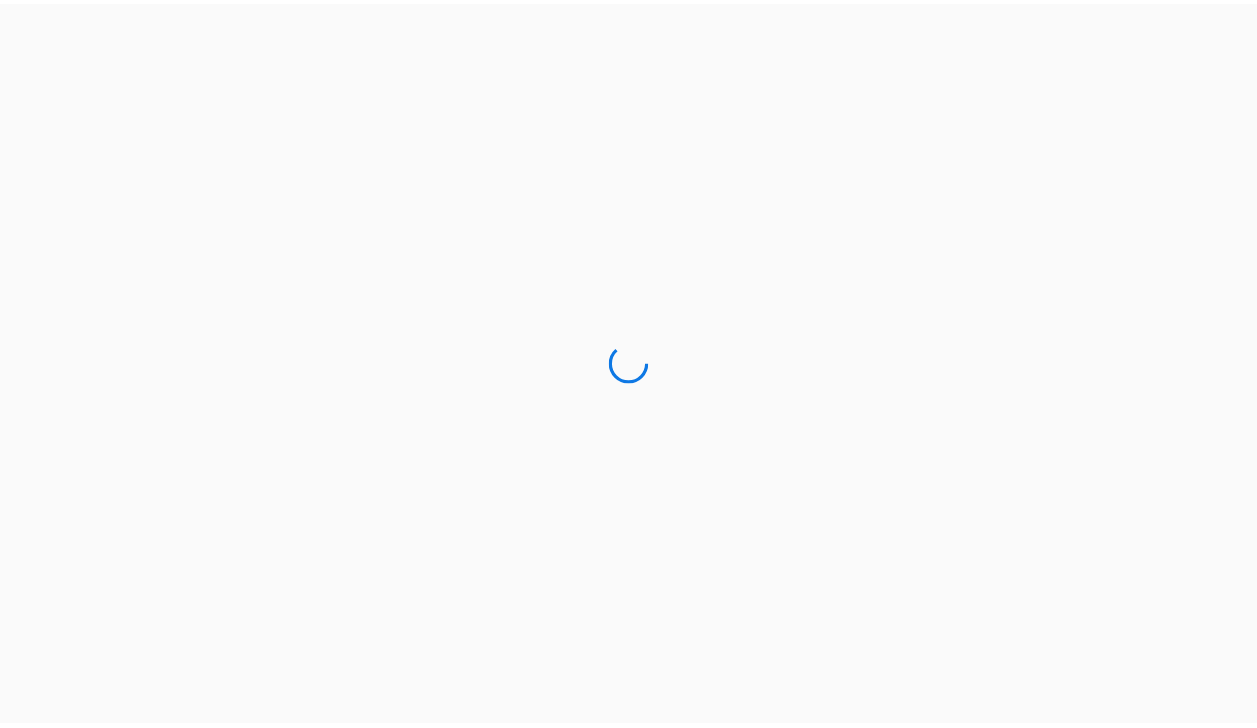 scroll, scrollTop: 0, scrollLeft: 0, axis: both 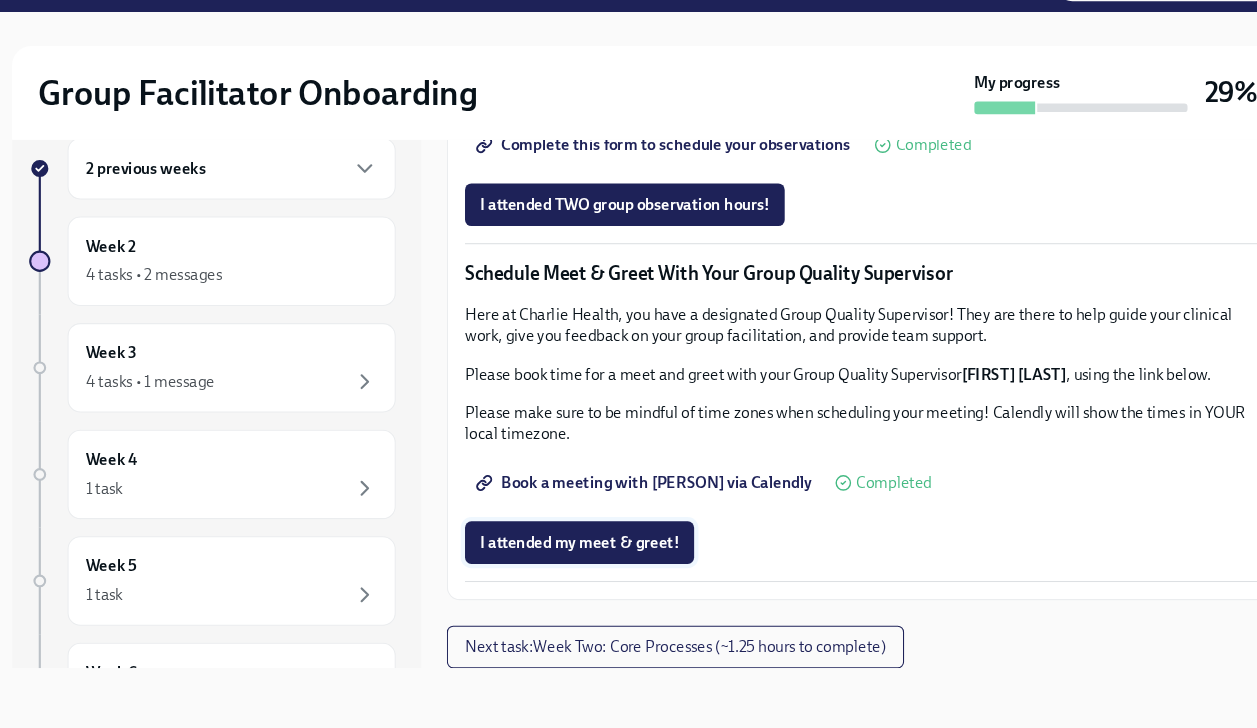 click on "I attended my meet & greet!" at bounding box center (564, 554) 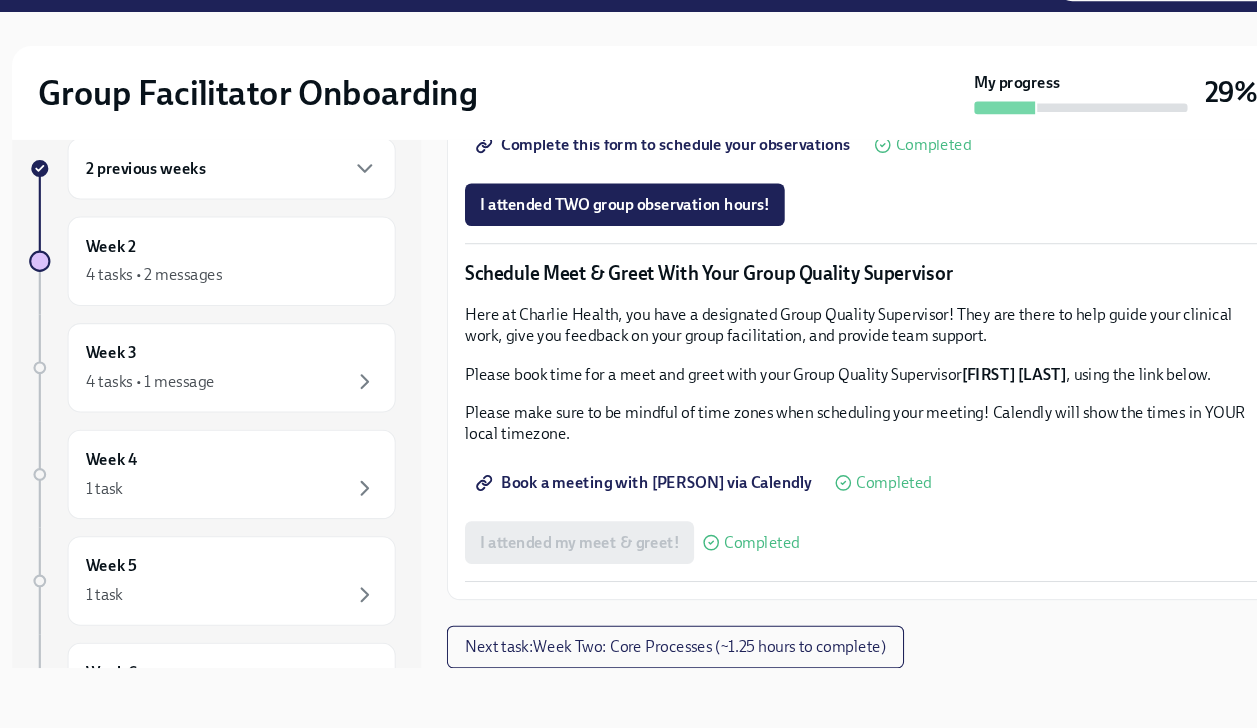 scroll, scrollTop: 1649, scrollLeft: 0, axis: vertical 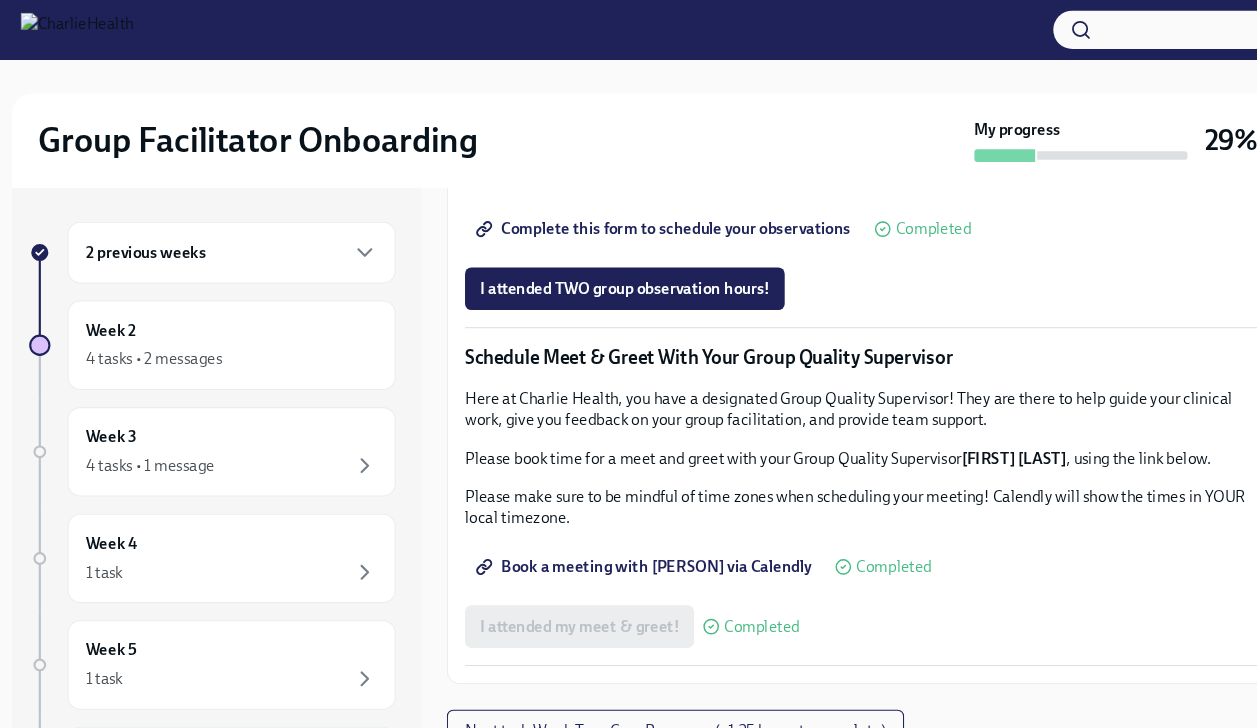 click on "2 previous weeks" at bounding box center [157, 237] 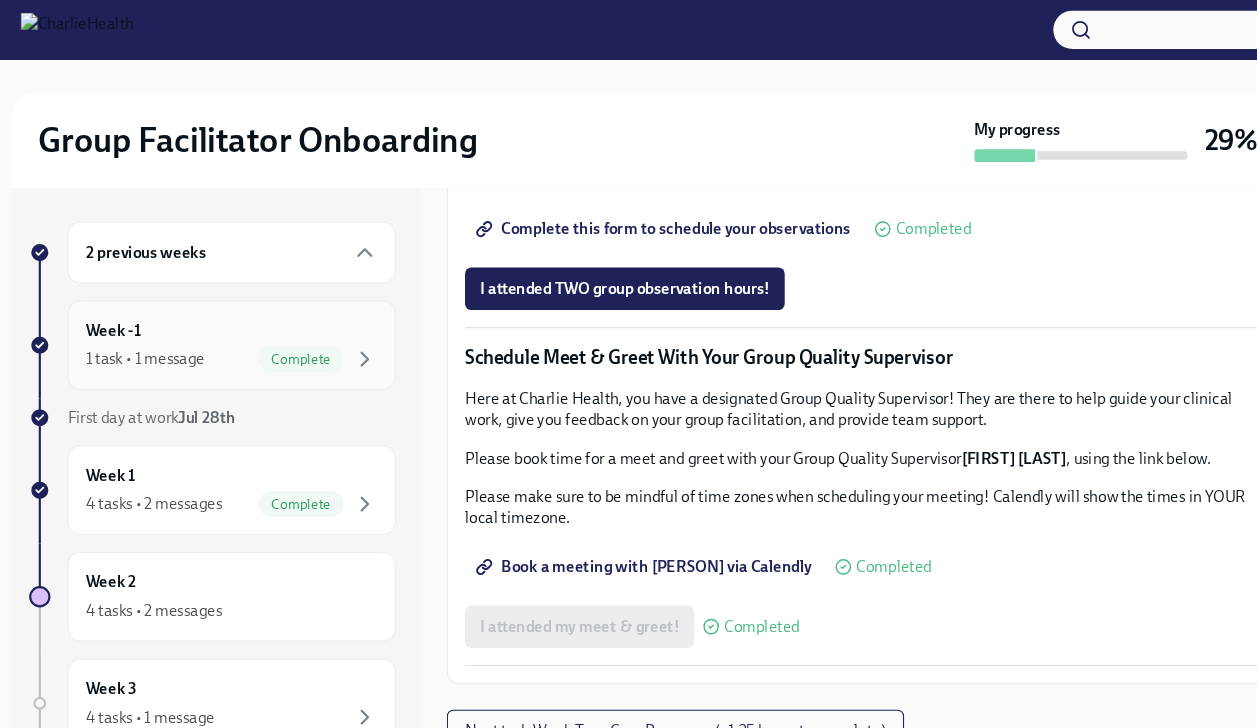 click on "1 task • 1 message" at bounding box center [157, 337] 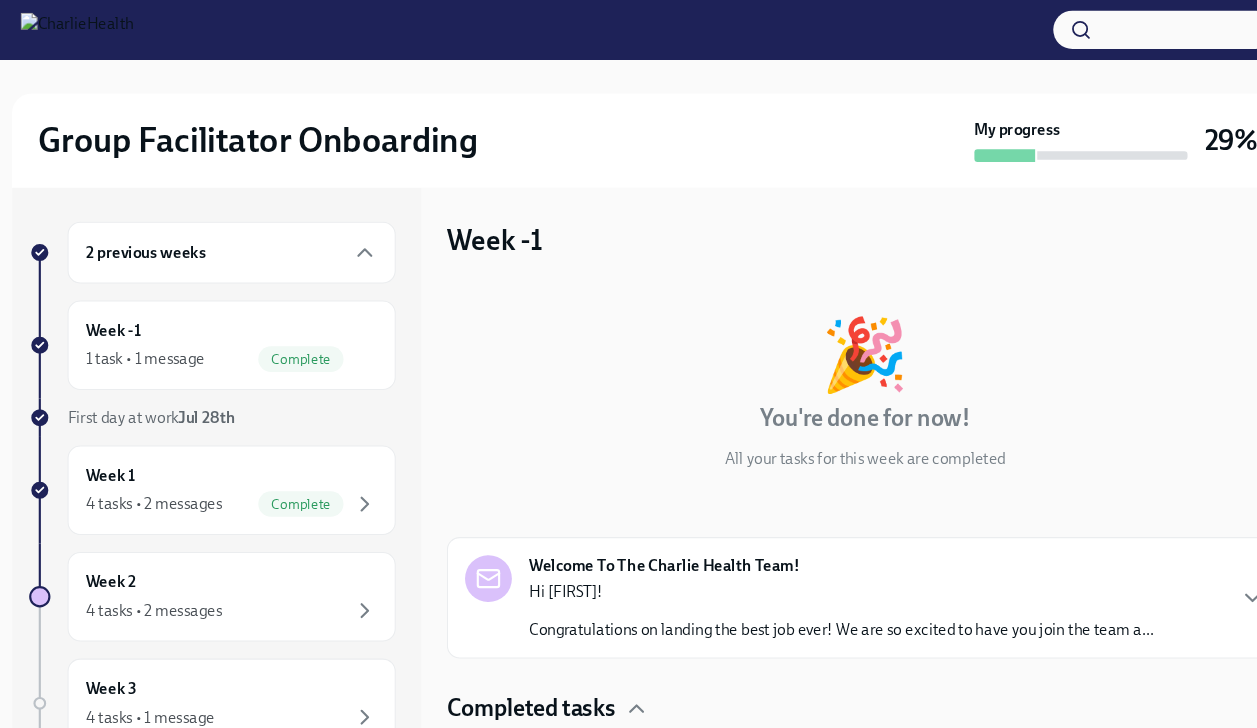 scroll, scrollTop: 54, scrollLeft: 0, axis: vertical 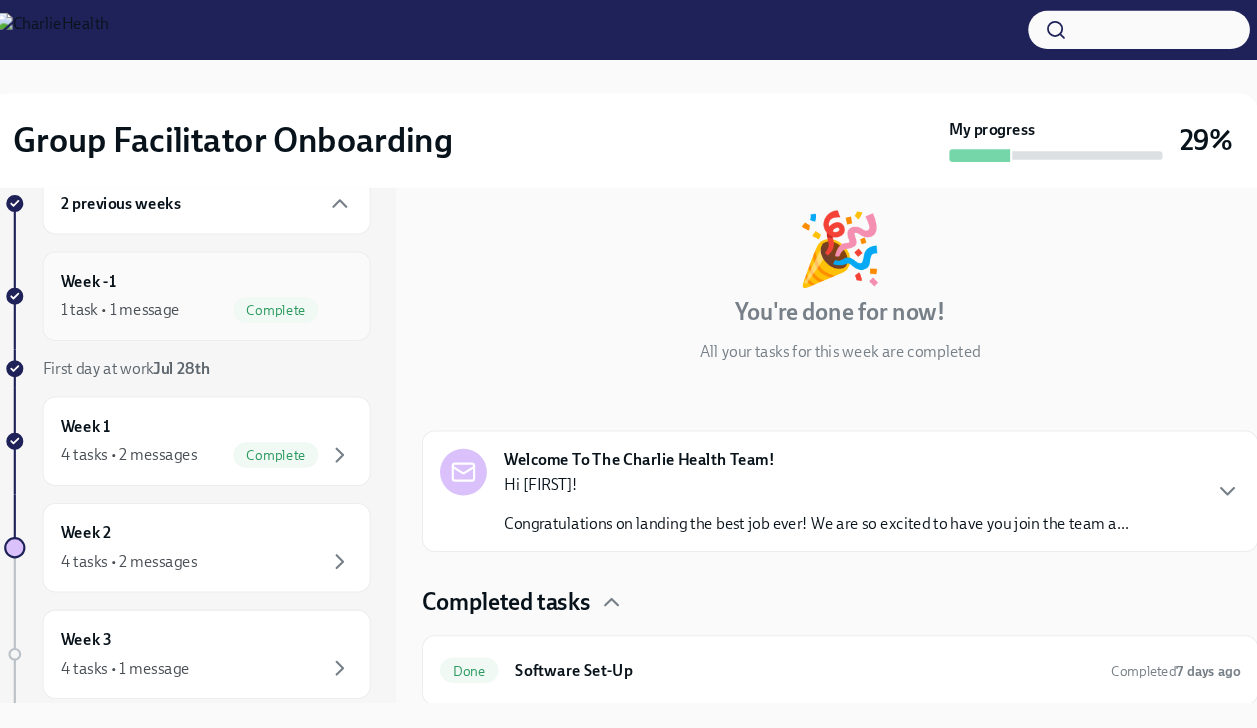 click on "Week -1 1 task • 1 message Complete" at bounding box center [238, 278] 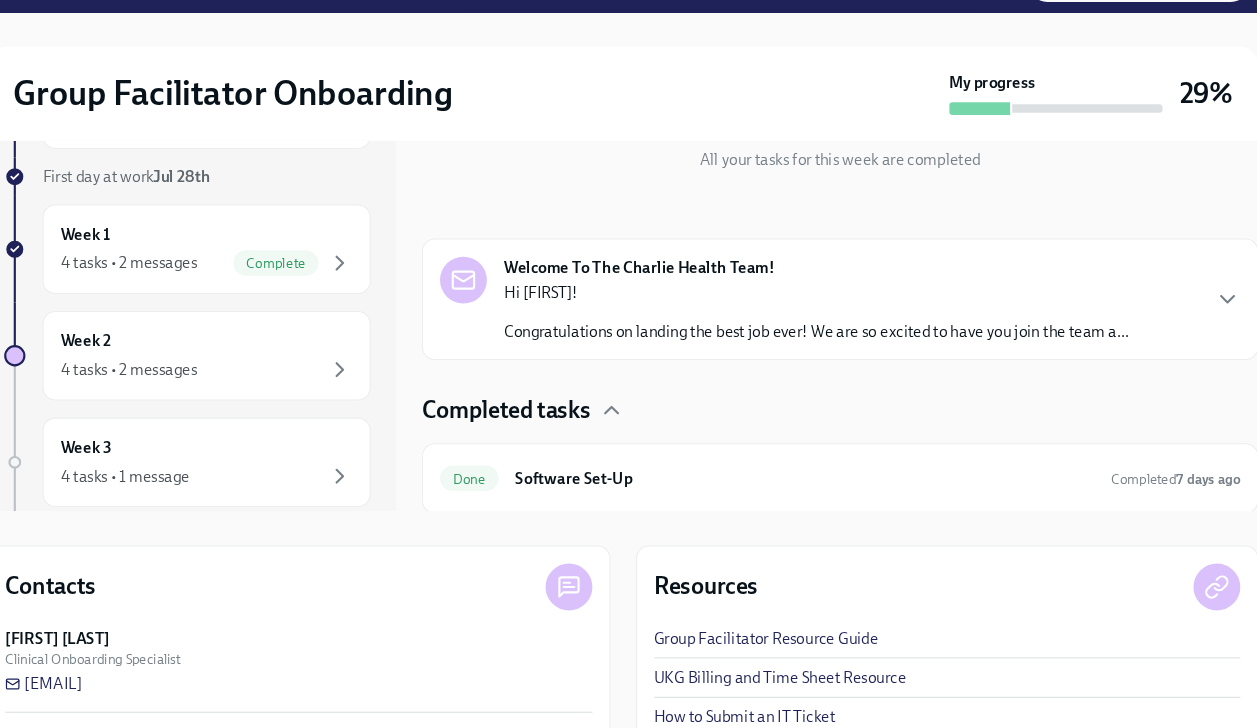 scroll, scrollTop: 286, scrollLeft: 0, axis: vertical 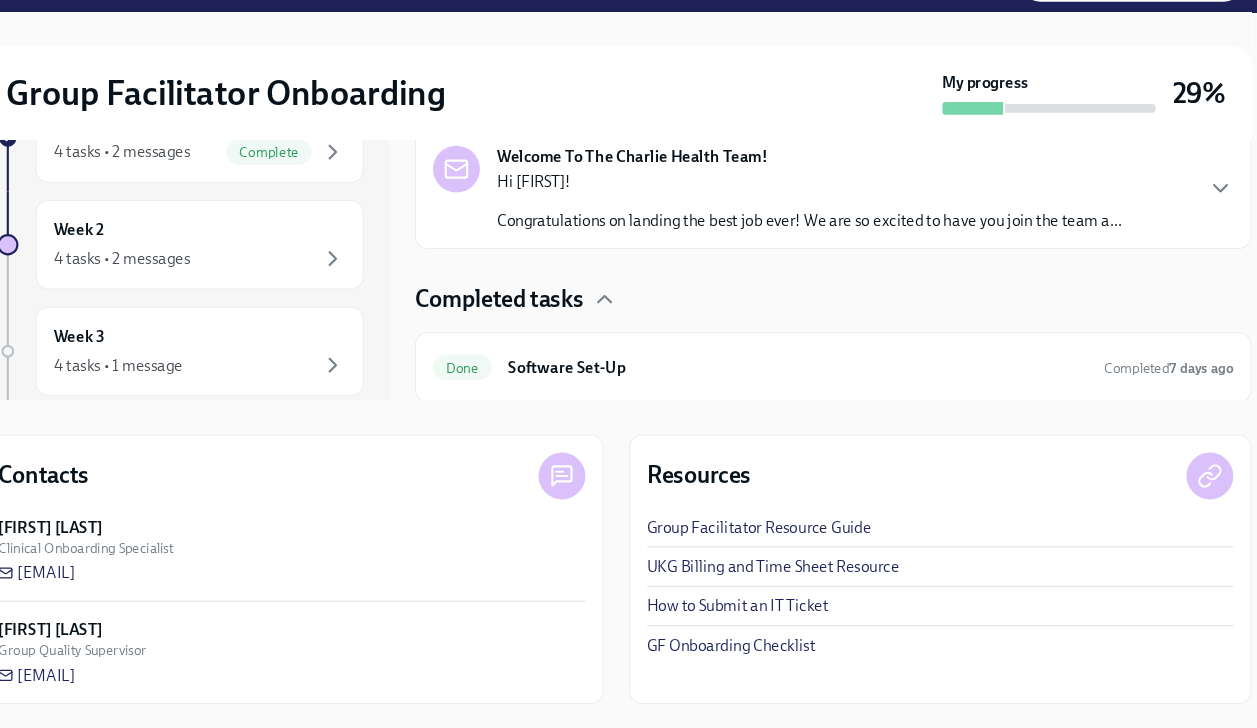 click on "Hi Eva!
Congratulations on landing the best job ever! We are so excited to have you join the team a..." at bounding box center (810, 233) 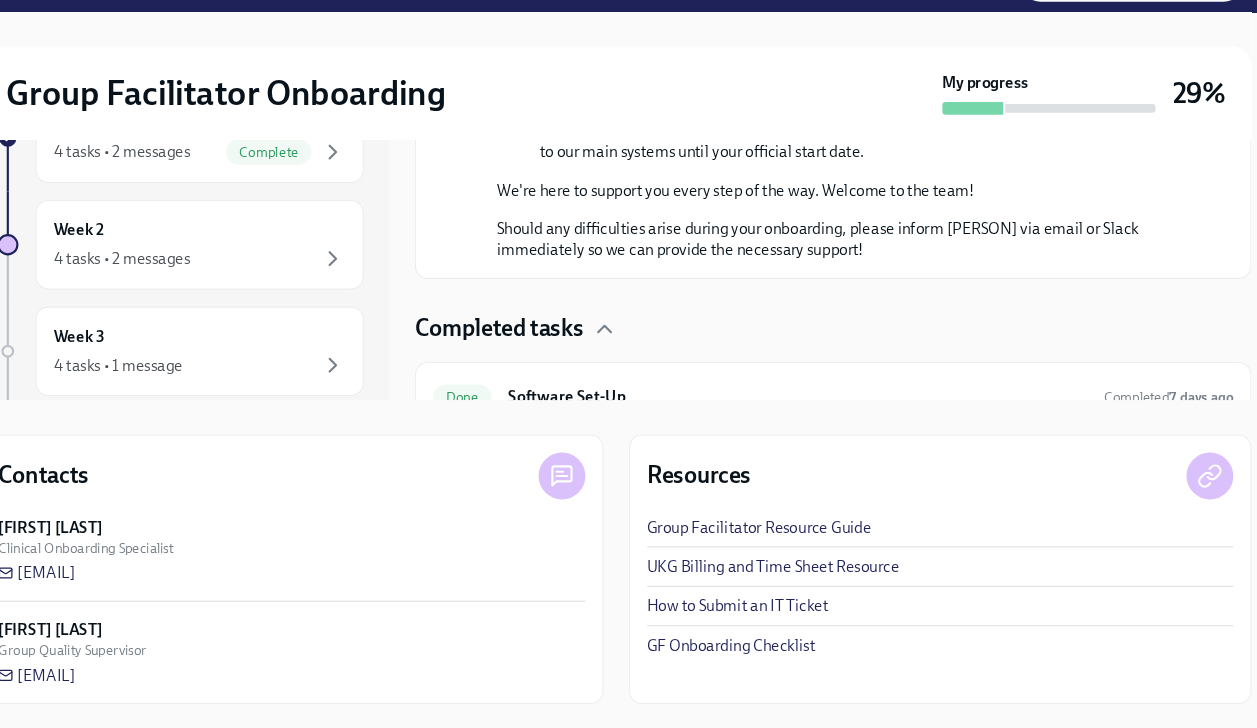 scroll, scrollTop: 760, scrollLeft: 0, axis: vertical 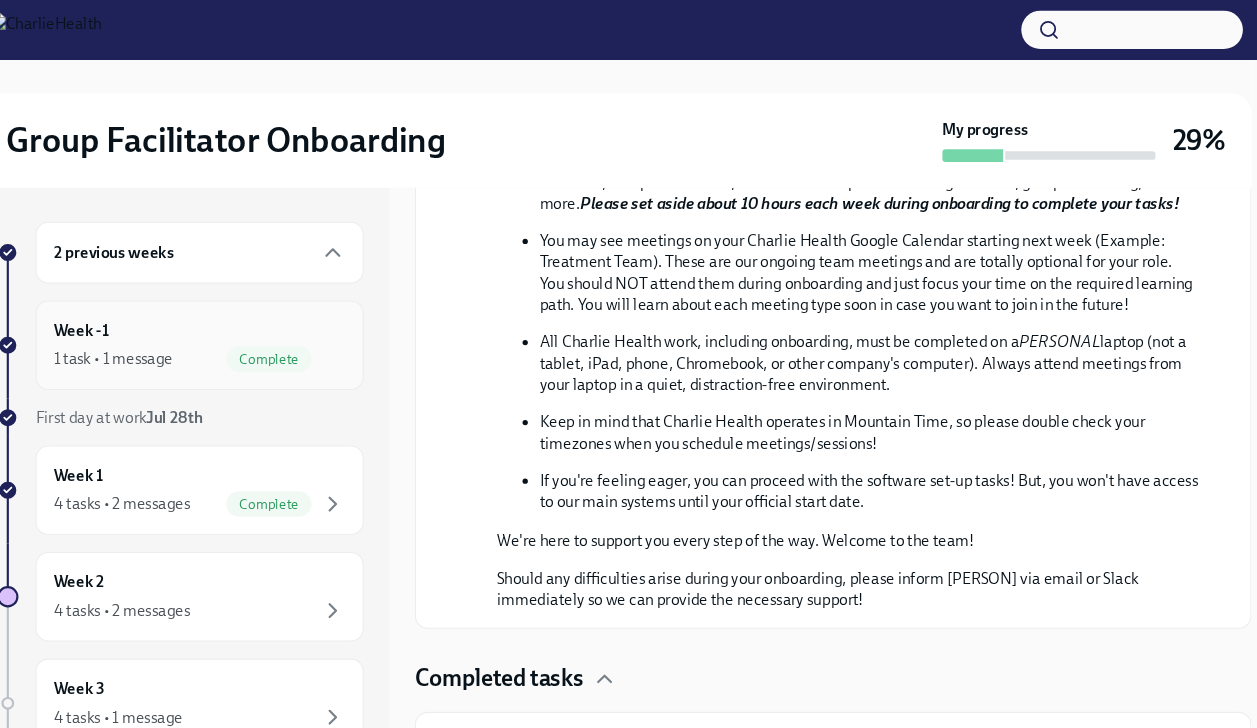 click on "1 task • 1 message Complete" at bounding box center (238, 337) 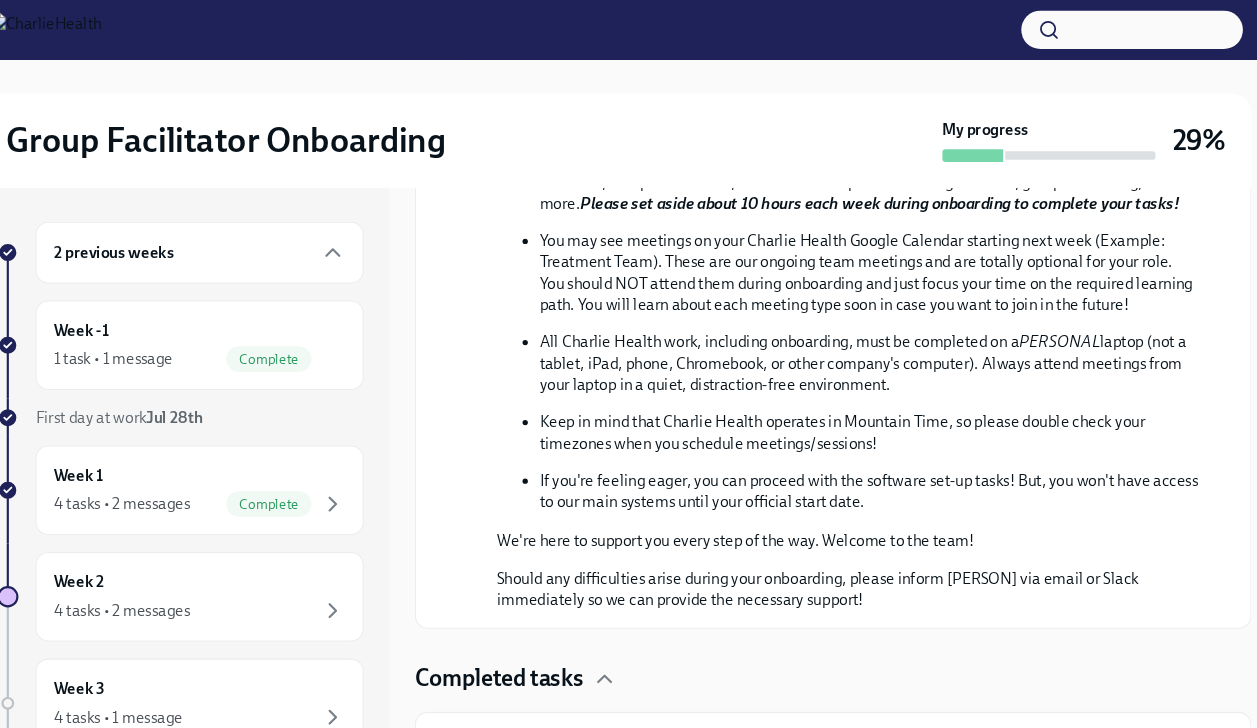 scroll, scrollTop: 1012, scrollLeft: 0, axis: vertical 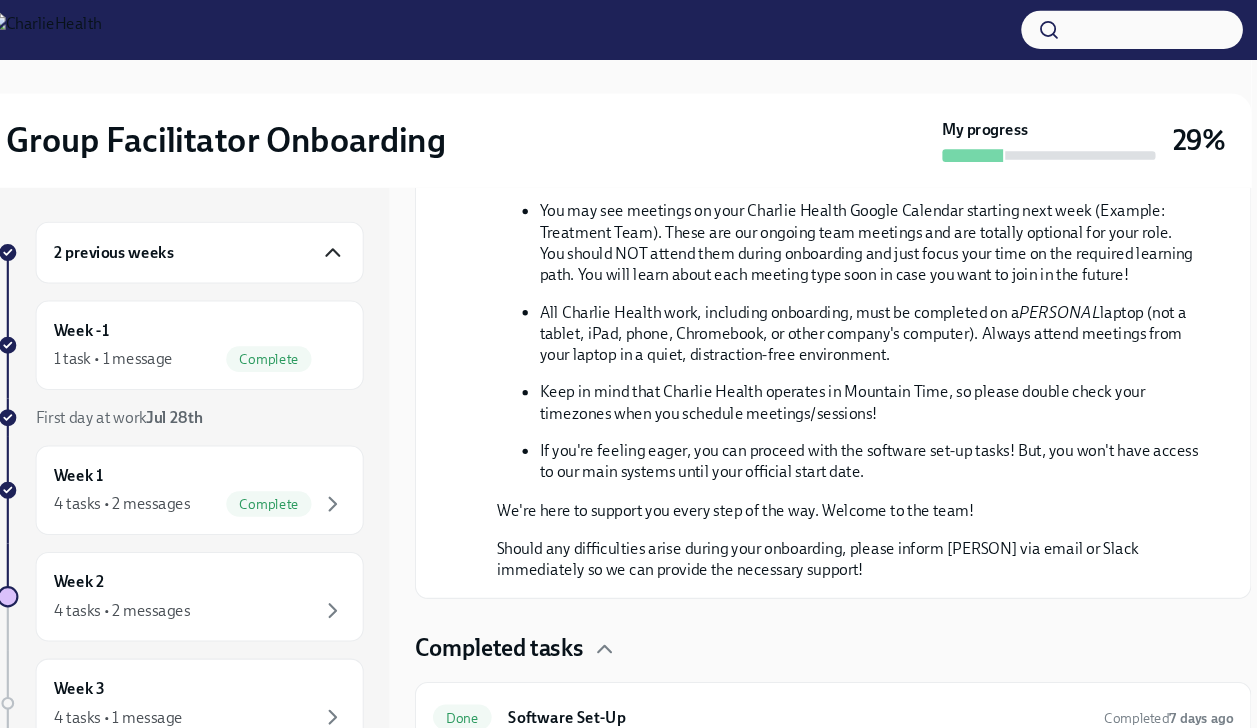 click 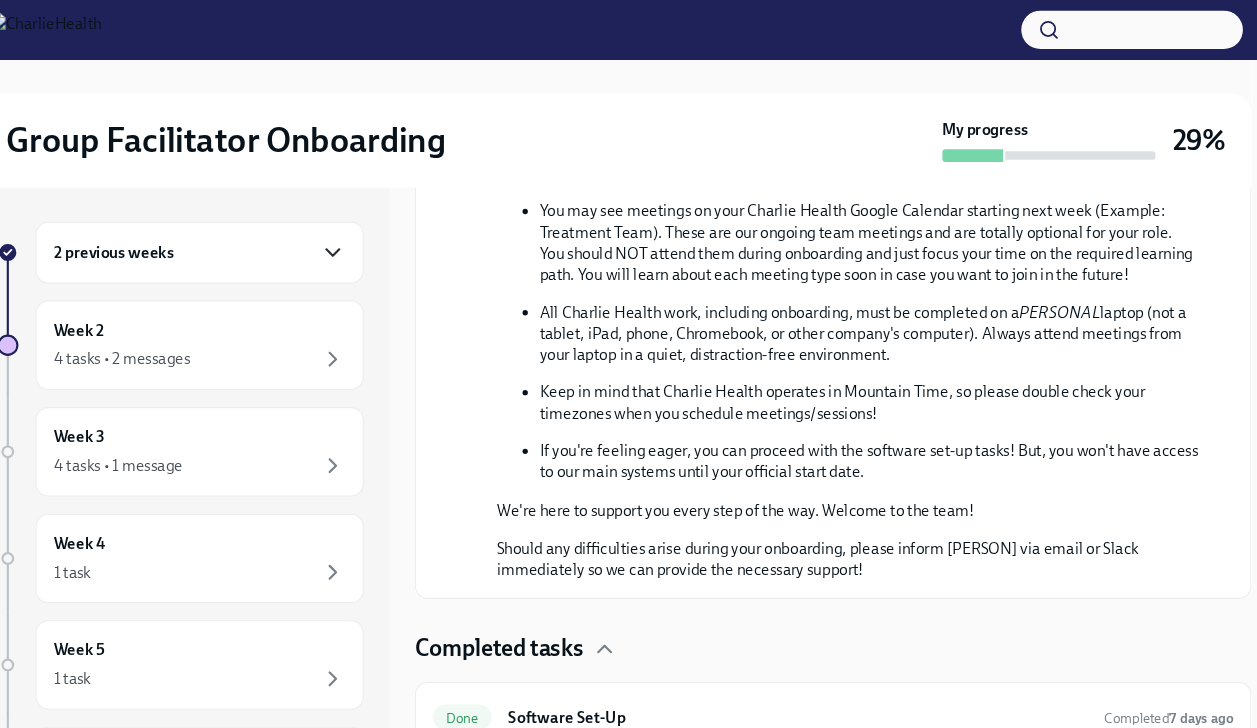 click 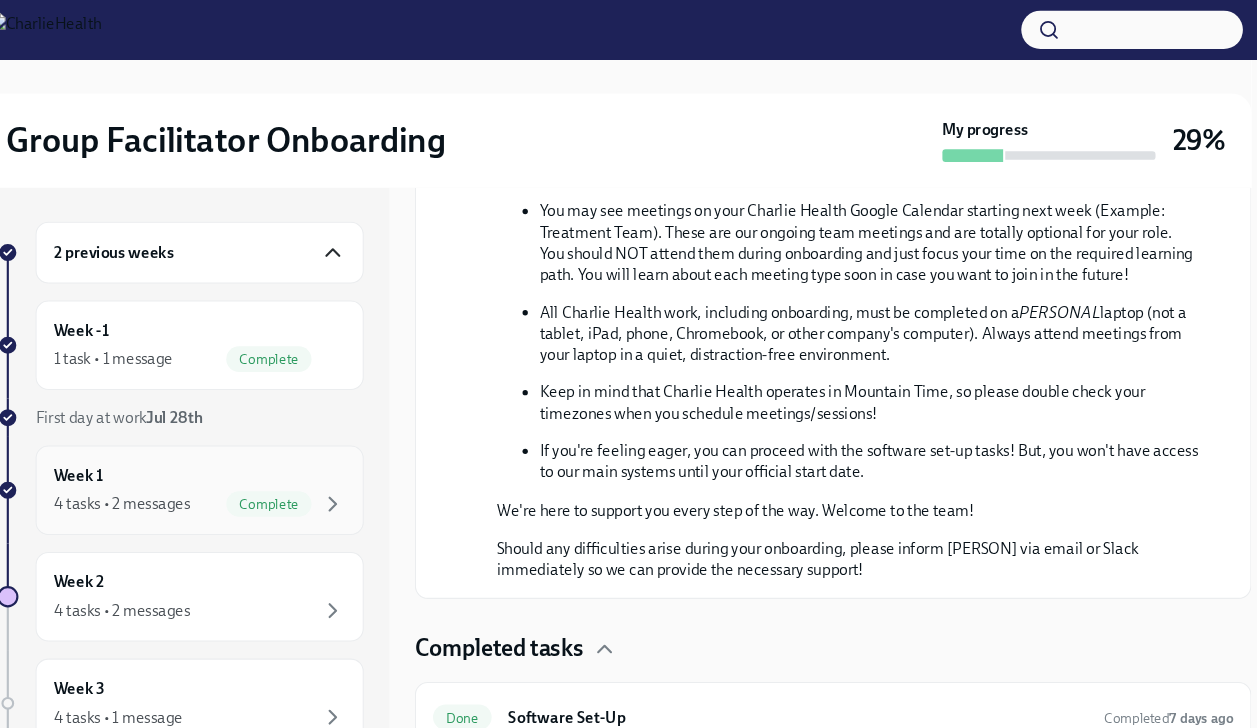 click on "Week 1 4 tasks • 2 messages Complete" at bounding box center (238, 460) 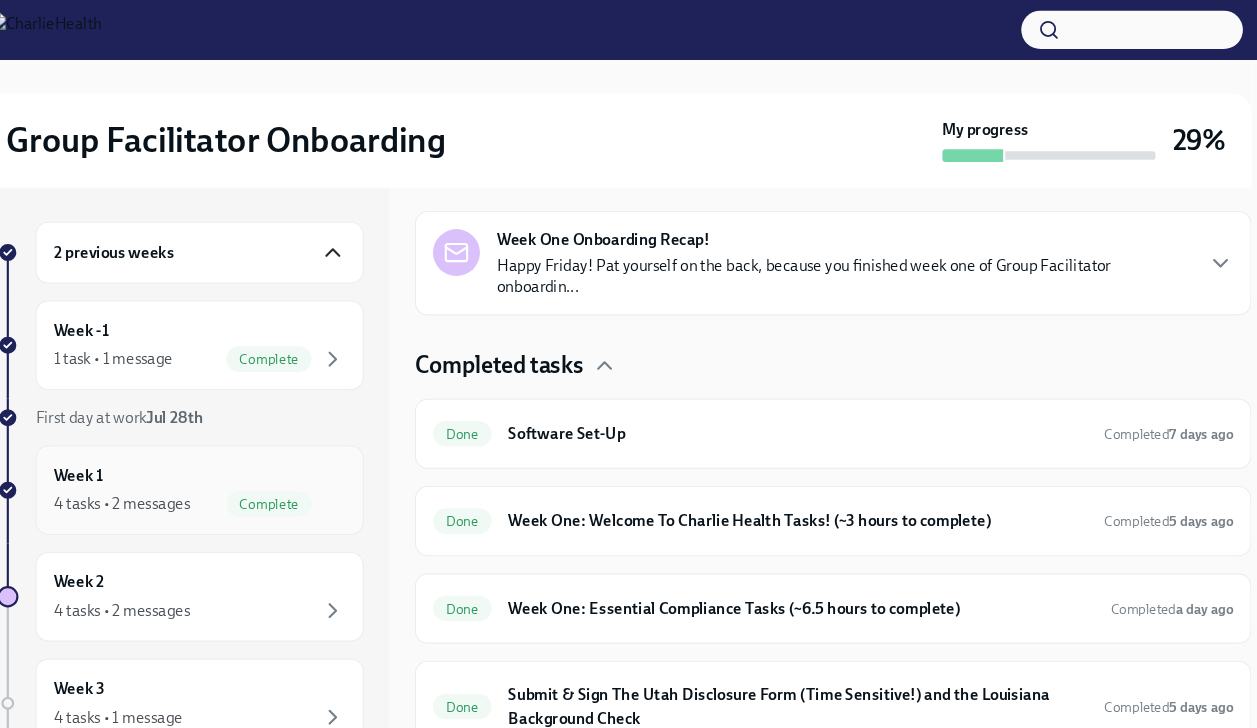 scroll, scrollTop: 432, scrollLeft: 0, axis: vertical 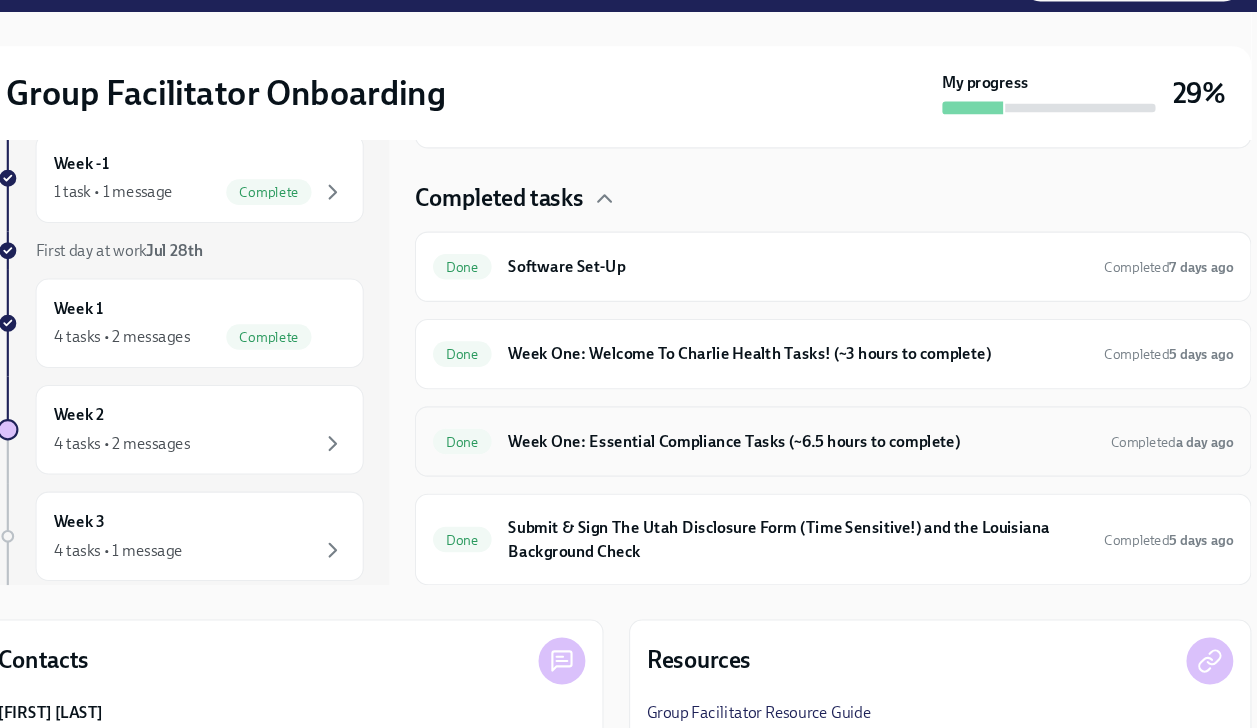 click on "Week One: Essential Compliance Tasks (~6.5 hours to complete)" at bounding box center [802, 459] 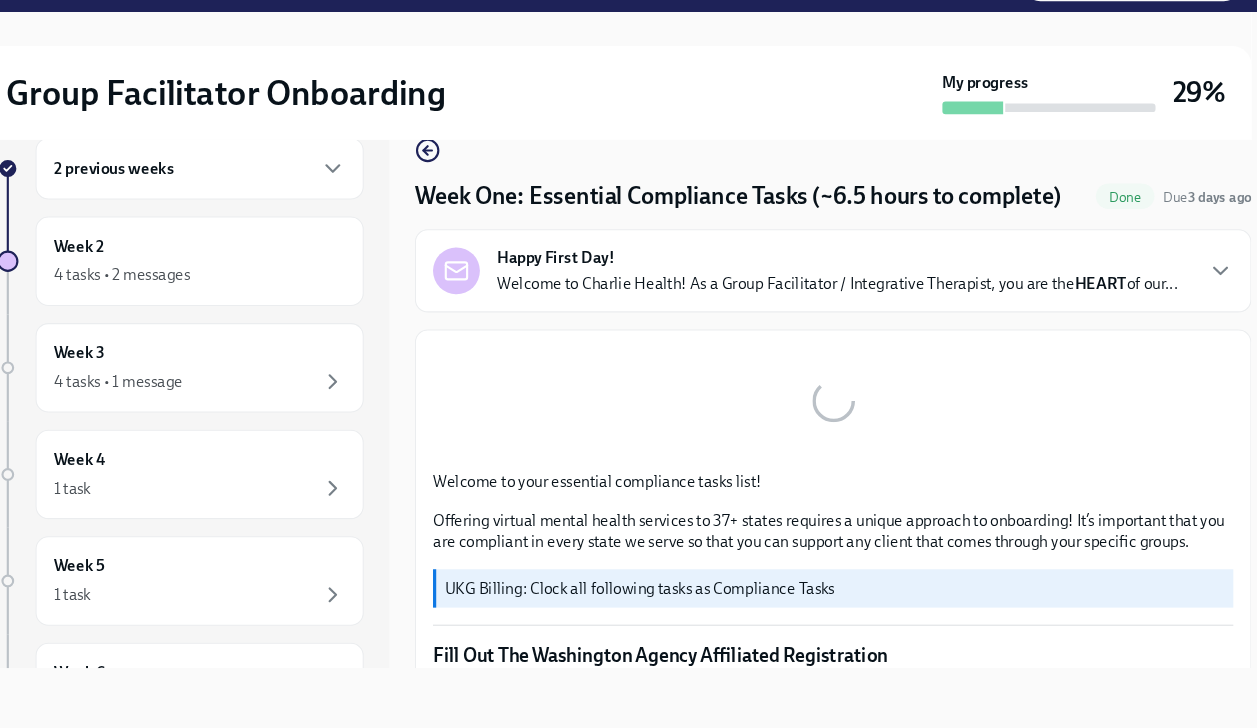 scroll, scrollTop: 34, scrollLeft: 0, axis: vertical 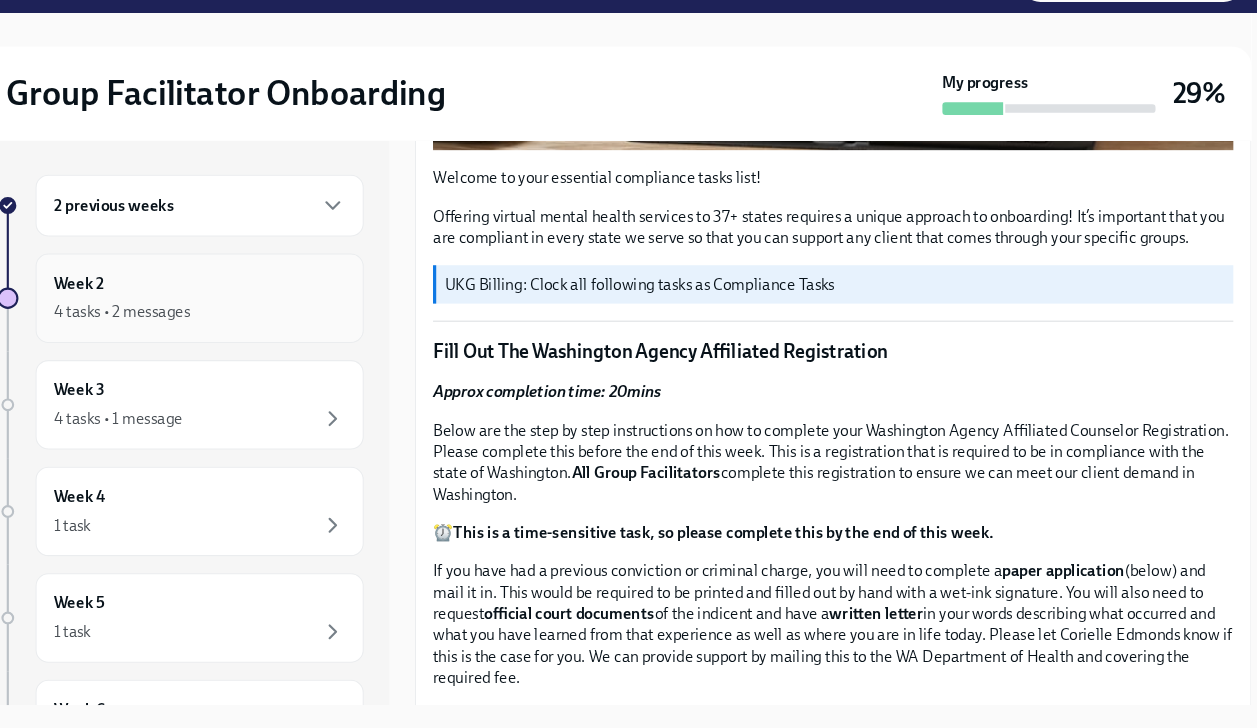 click on "Week 2 4 tasks • 2 messages" at bounding box center (238, 324) 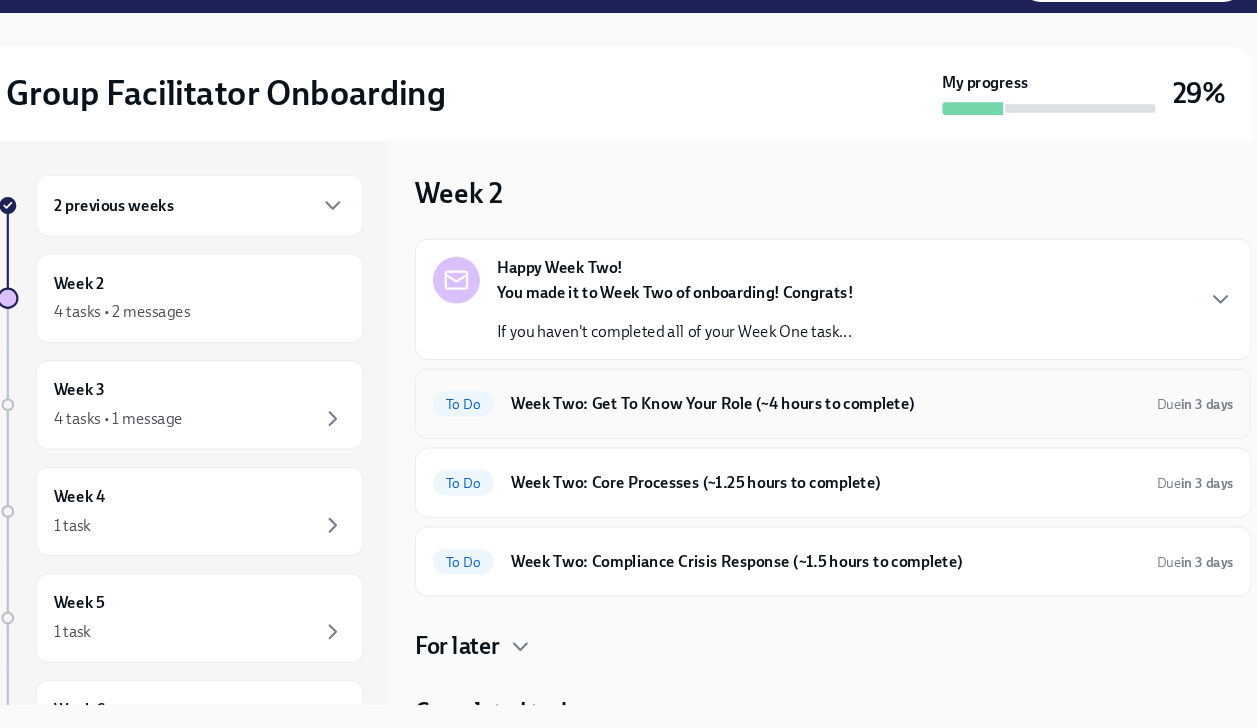 click on "Week Two: Get To Know Your Role (~4 hours to complete)" at bounding box center [825, 423] 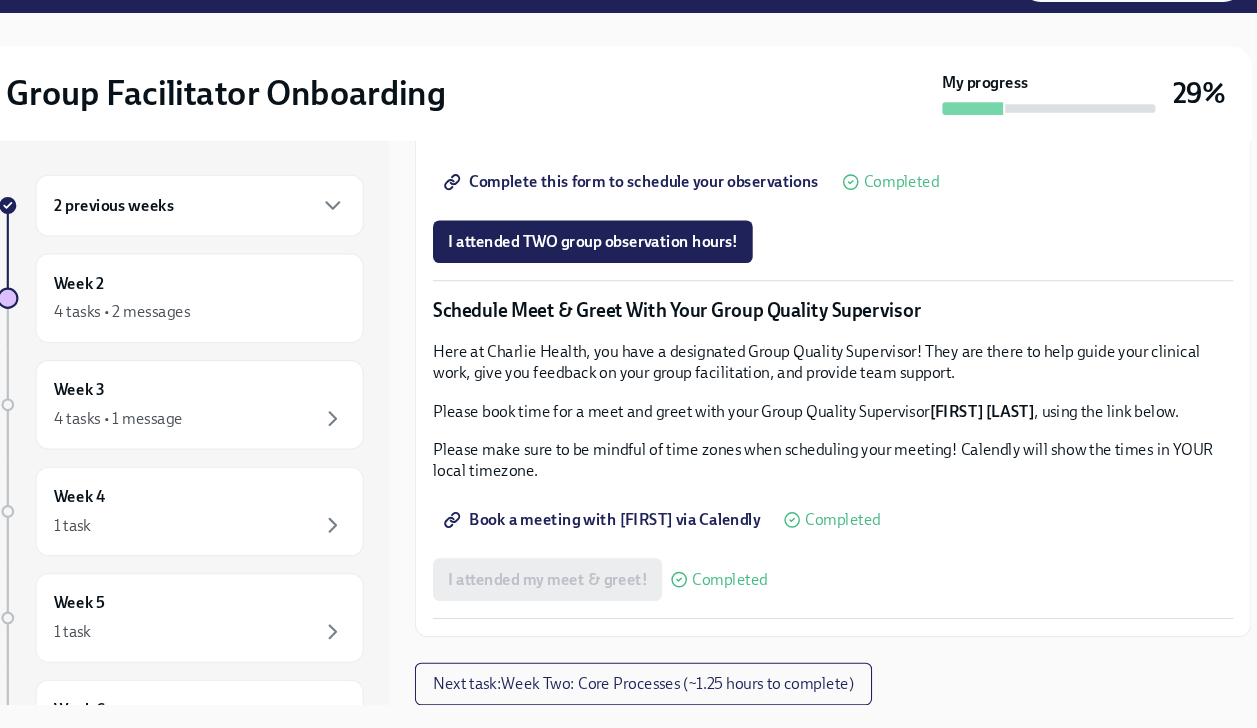 scroll, scrollTop: 1815, scrollLeft: 0, axis: vertical 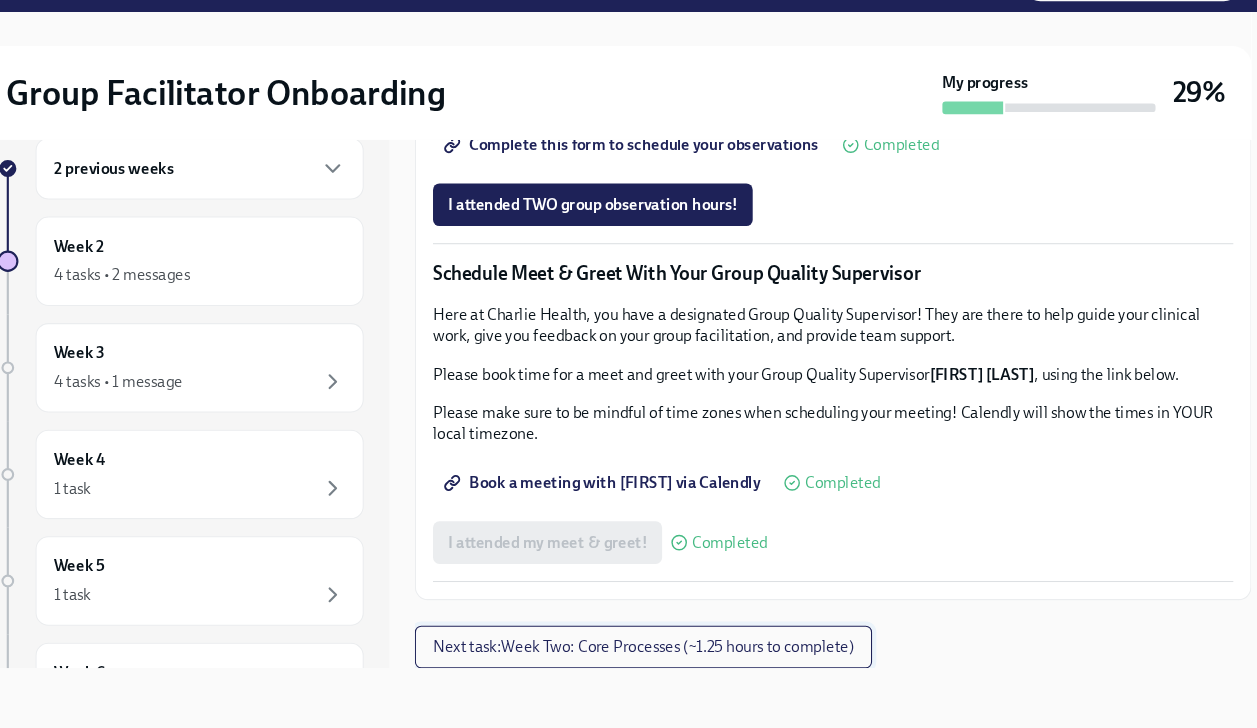click on "Next task :  Week Two: Core Processes (~1.25 hours to complete)" at bounding box center (654, 652) 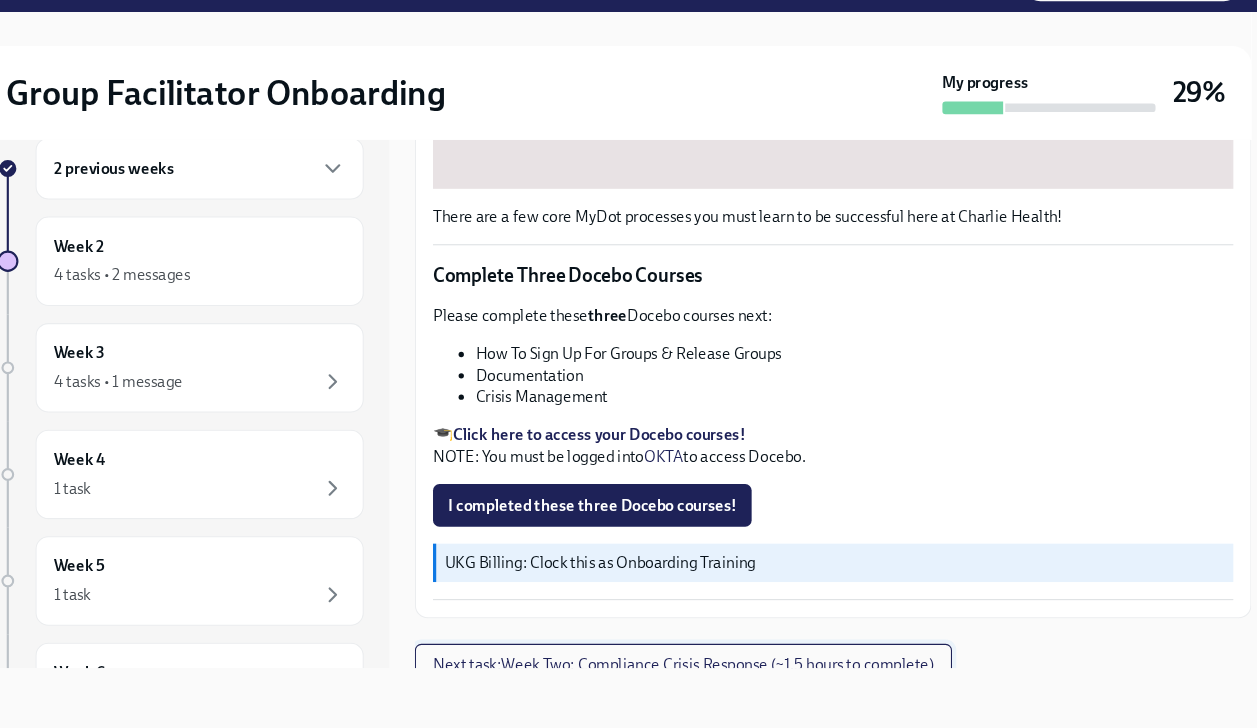 scroll, scrollTop: 690, scrollLeft: 0, axis: vertical 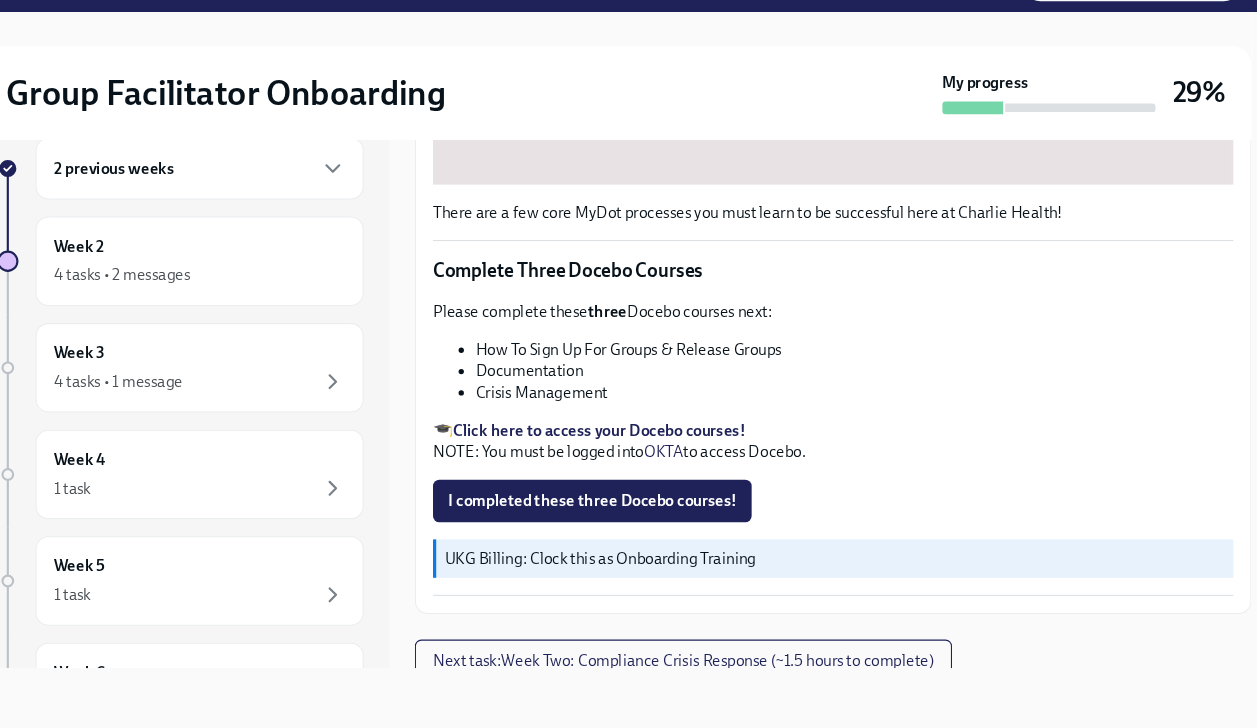 click on "Click here to access your Docebo courses!" at bounding box center [613, 449] 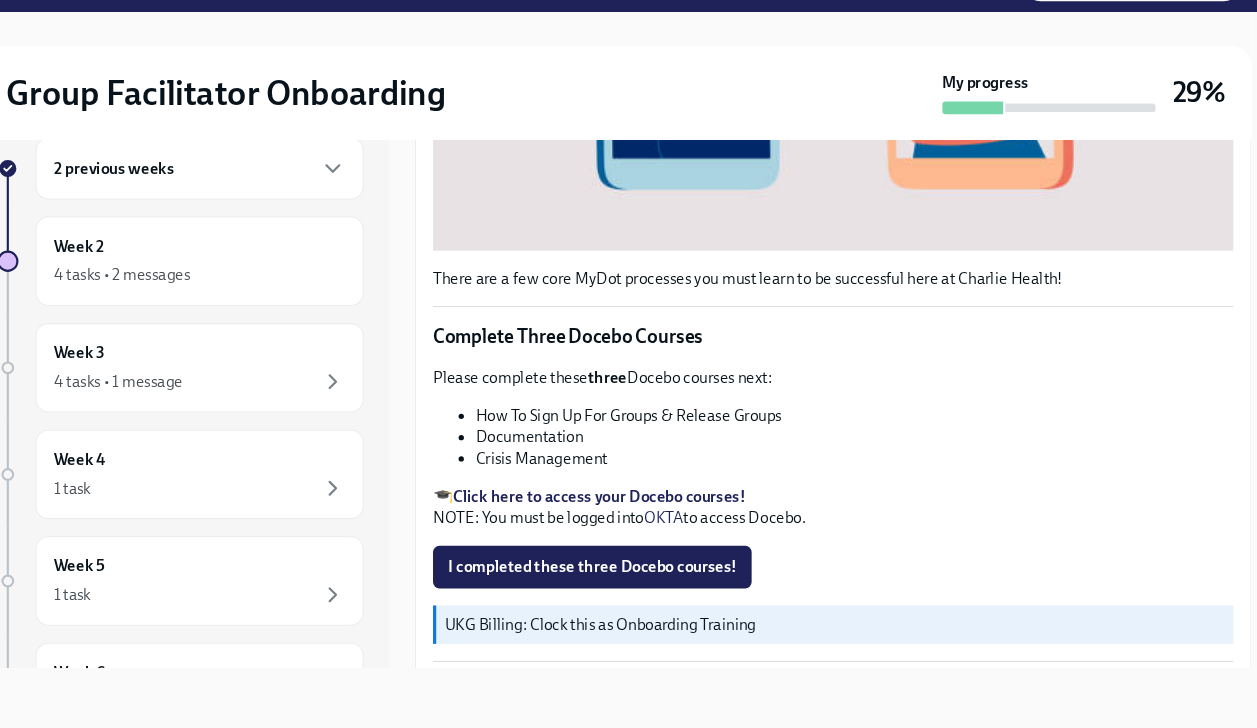 scroll, scrollTop: 628, scrollLeft: 0, axis: vertical 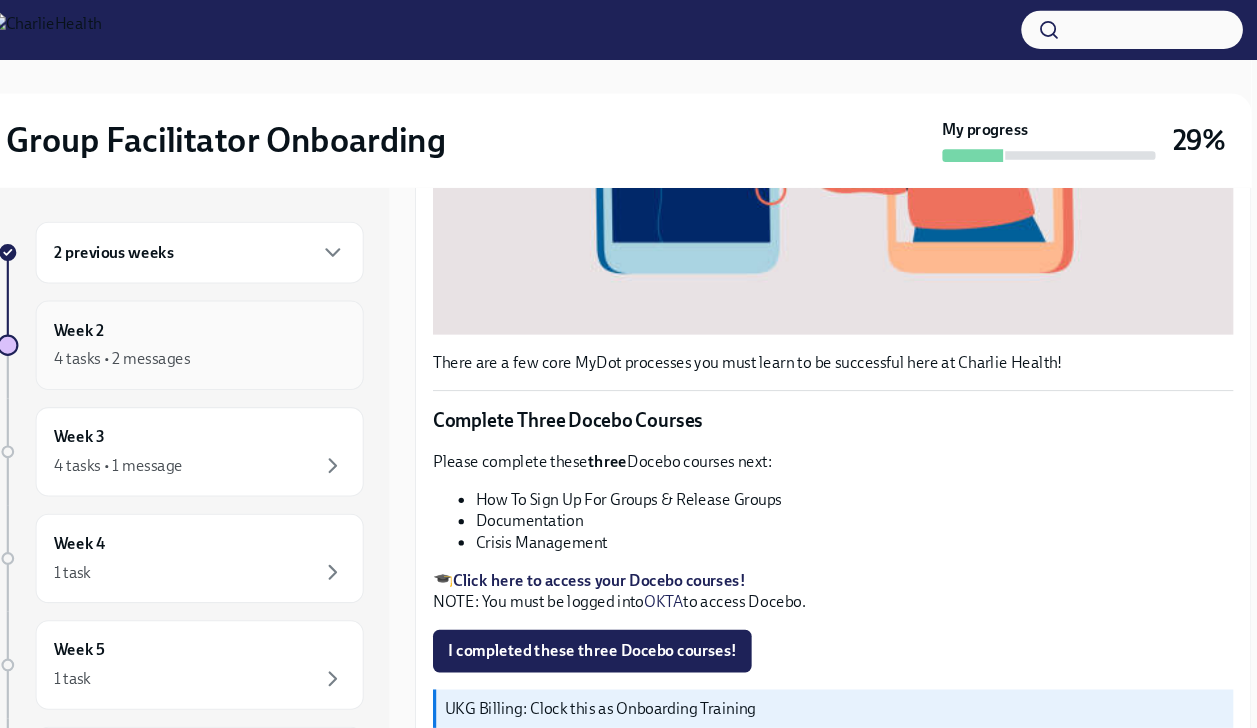 click on "Week 2 4 tasks • 2 messages" at bounding box center [238, 324] 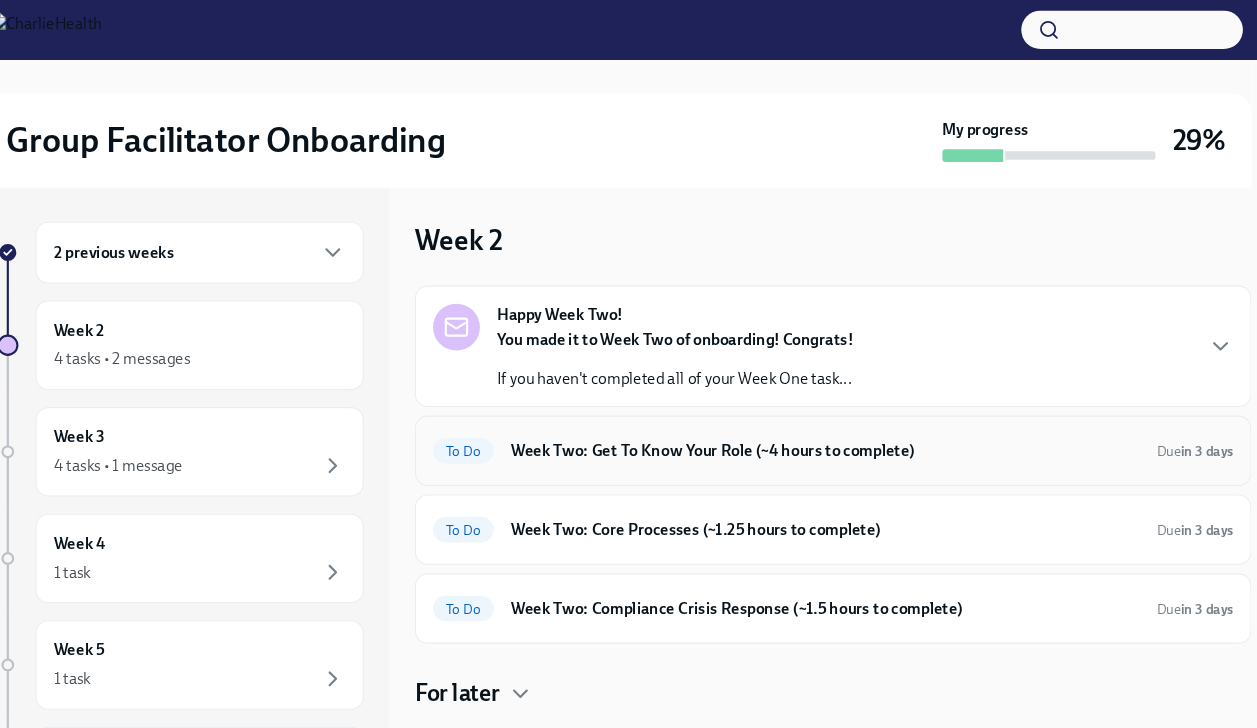 click on "Week Two: Get To Know Your Role (~4 hours to complete)" at bounding box center (825, 423) 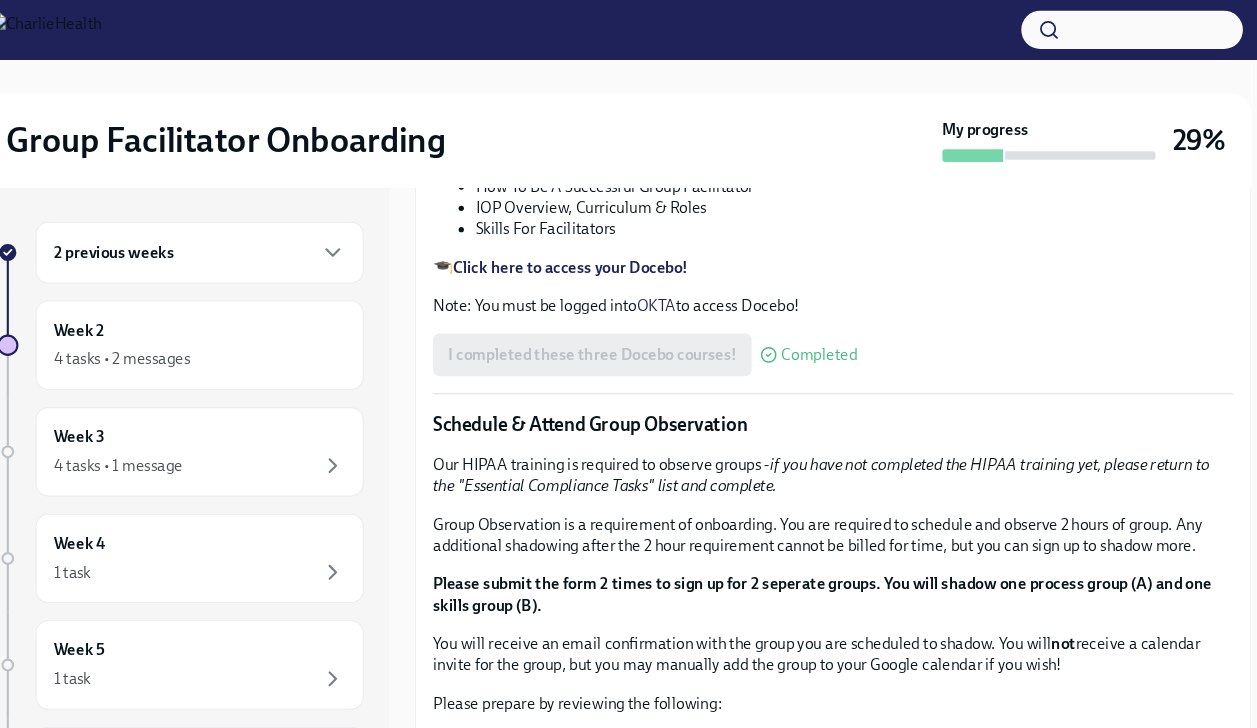 scroll, scrollTop: 720, scrollLeft: 0, axis: vertical 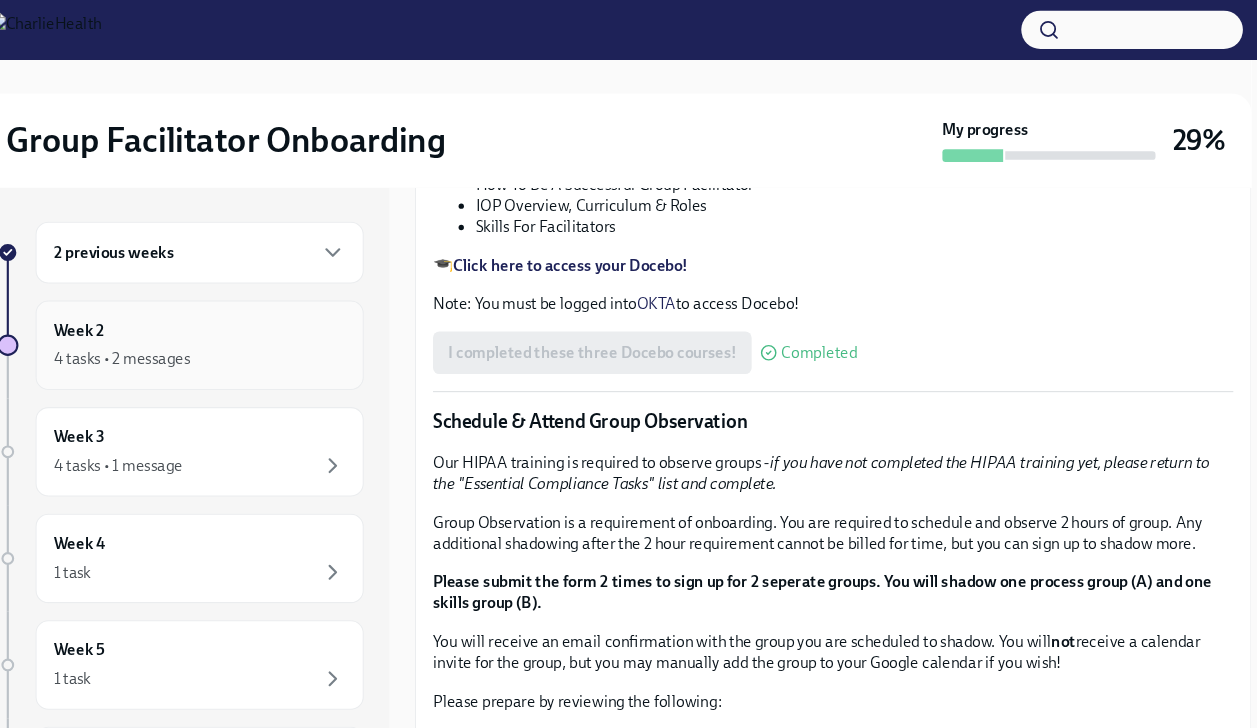 click on "4 tasks • 2 messages" at bounding box center [238, 337] 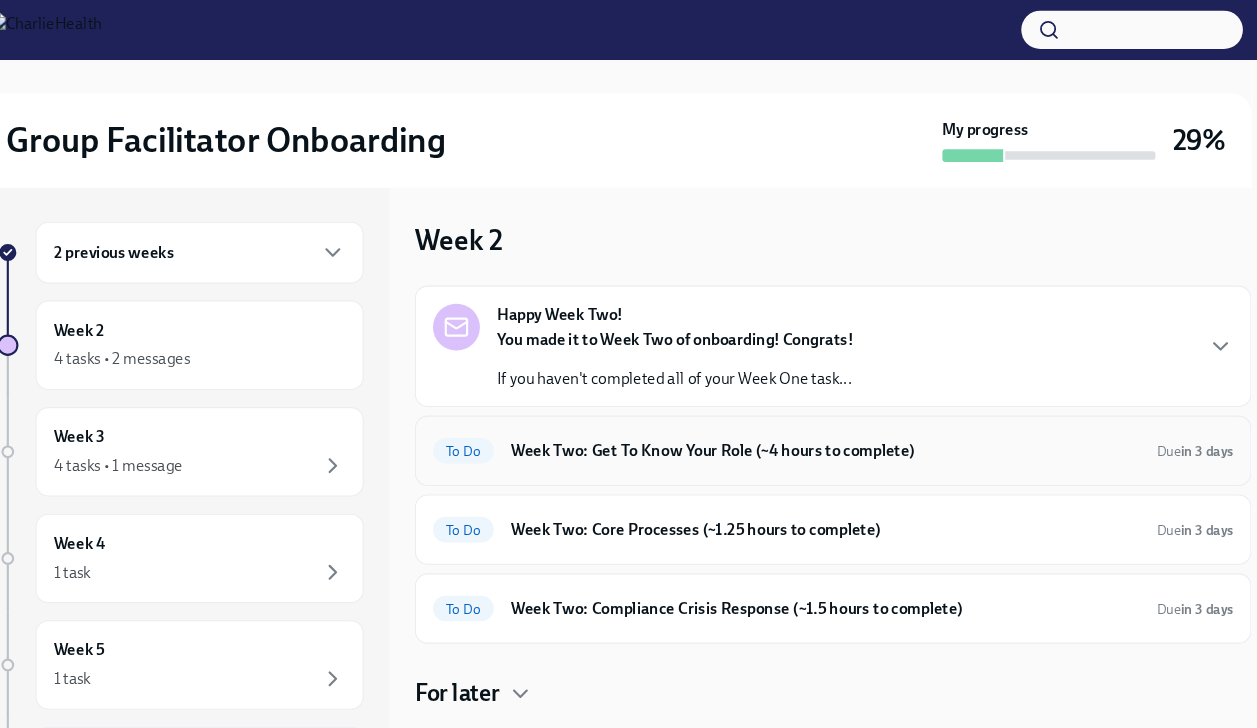 click on "Week Two: Get To Know Your Role (~4 hours to complete)" at bounding box center [825, 423] 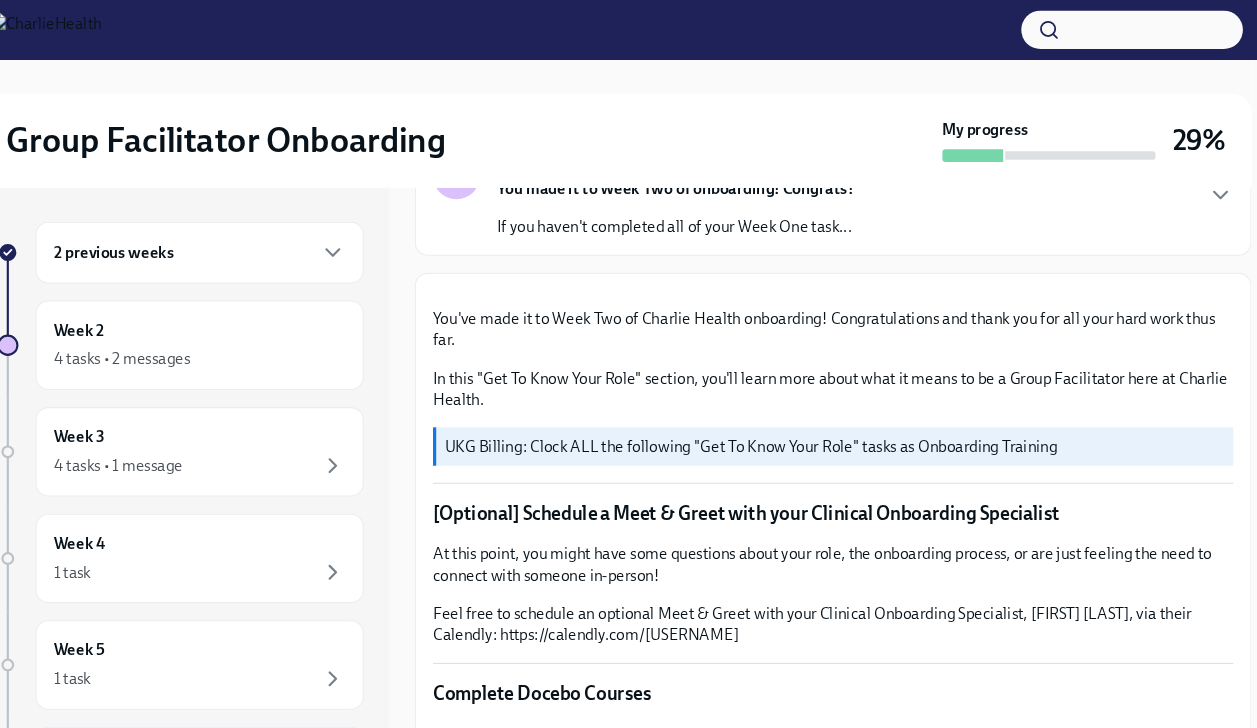 scroll, scrollTop: 0, scrollLeft: 0, axis: both 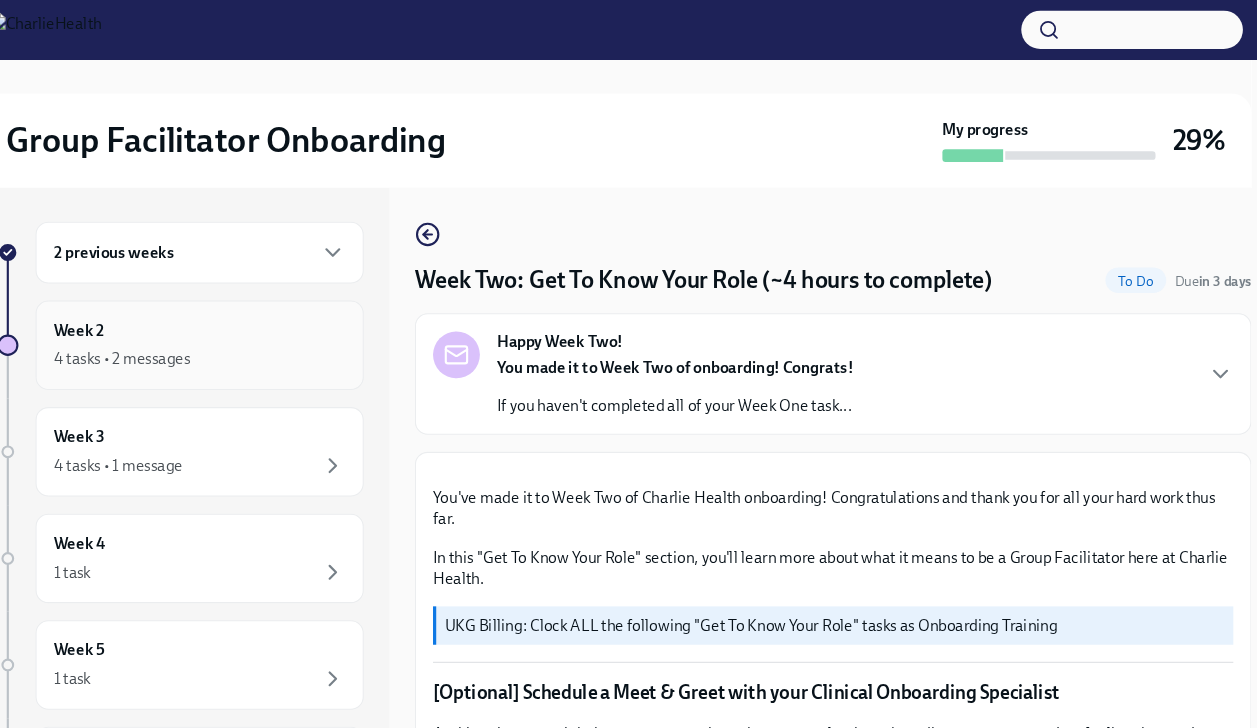 click on "4 tasks • 2 messages" at bounding box center [165, 337] 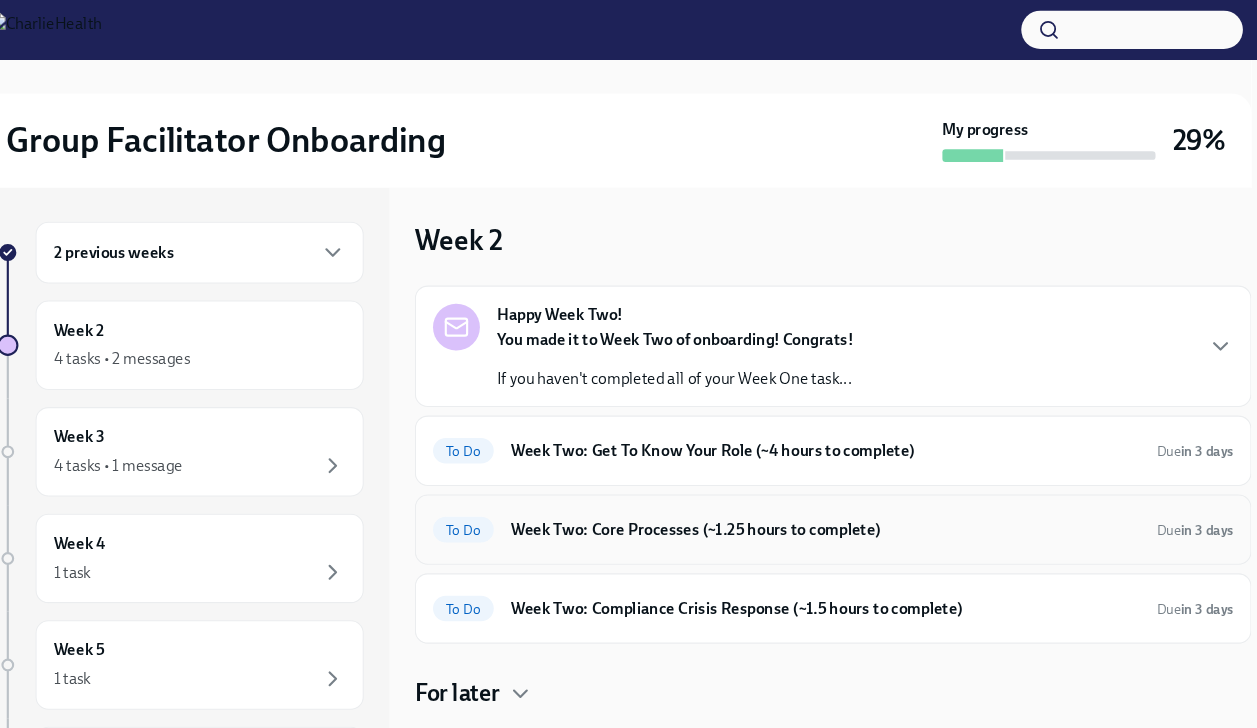 scroll, scrollTop: 19, scrollLeft: 0, axis: vertical 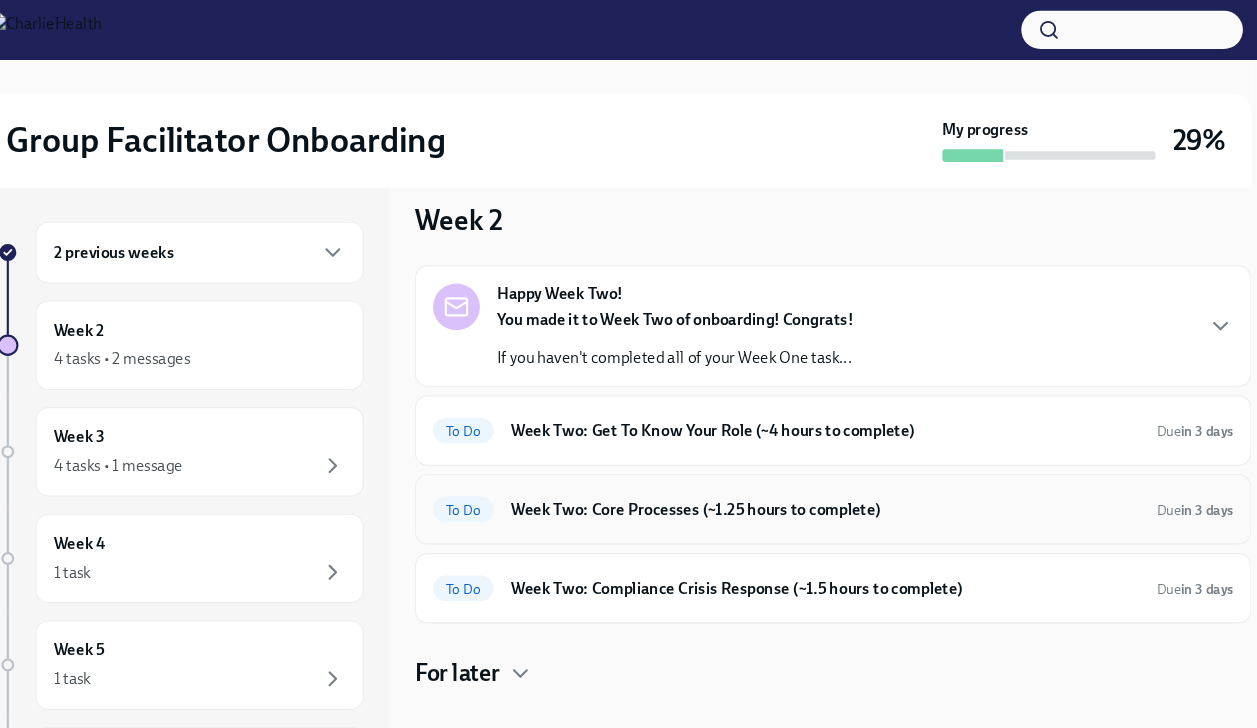 click on "To Do Week Two: Core Processes (~1.25 hours to complete) Due  in 3 days" at bounding box center [832, 478] 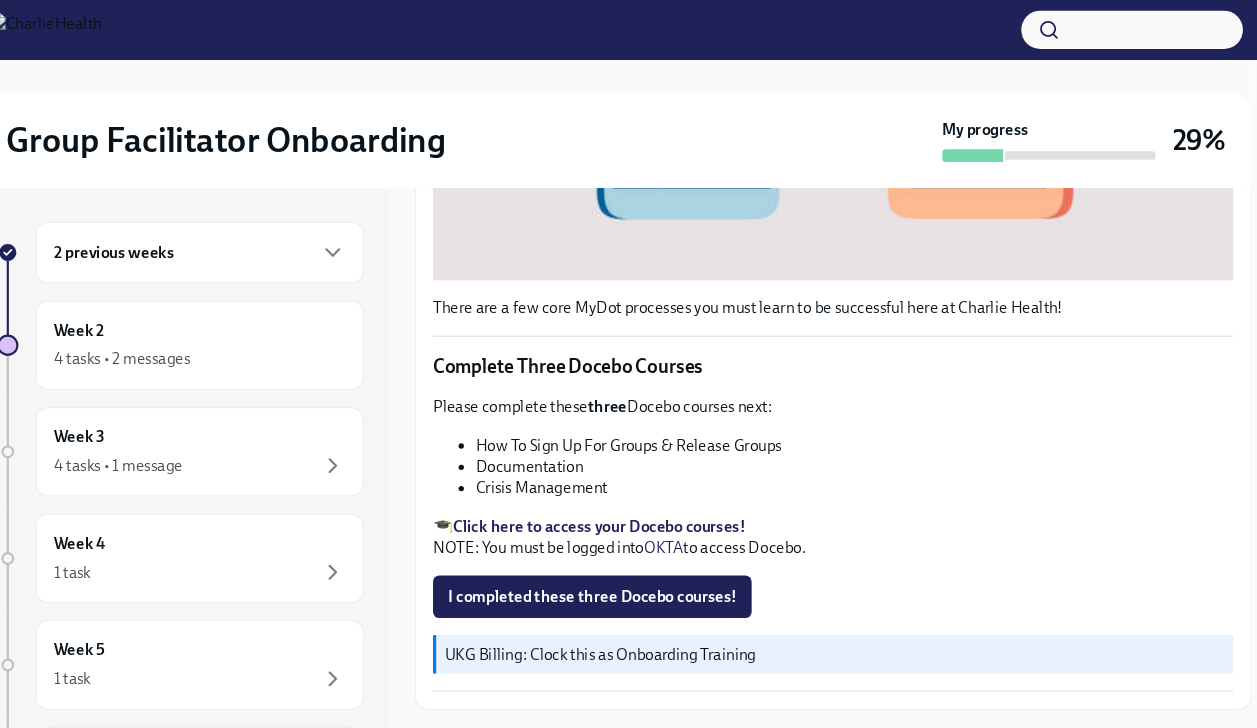 scroll, scrollTop: 685, scrollLeft: 0, axis: vertical 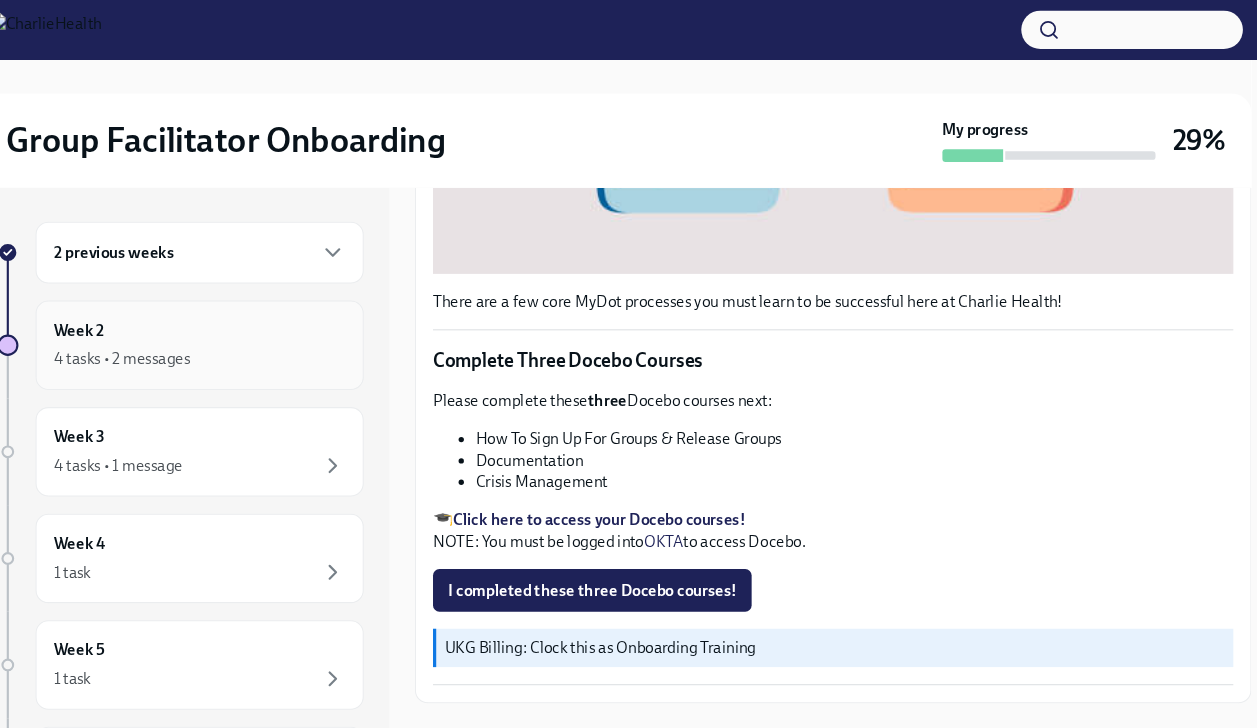 click on "4 tasks • 2 messages" at bounding box center [238, 337] 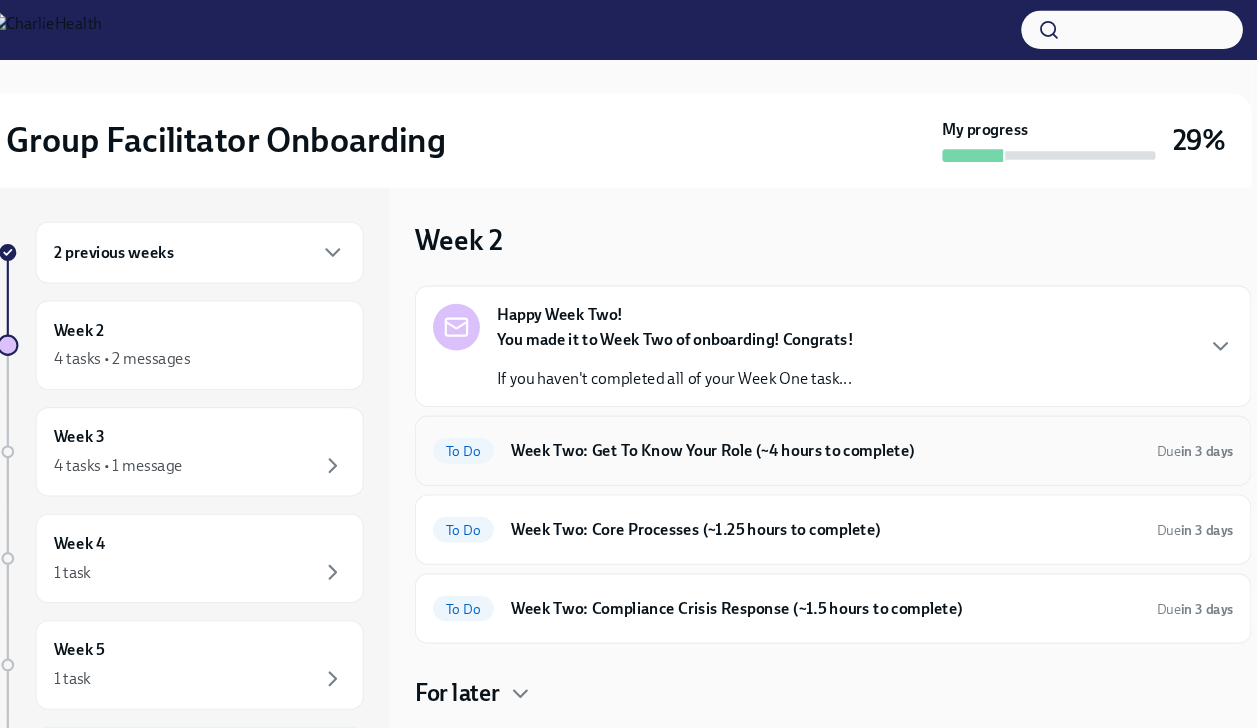click on "Week Two: Get To Know Your Role (~4 hours to complete)" at bounding box center (825, 423) 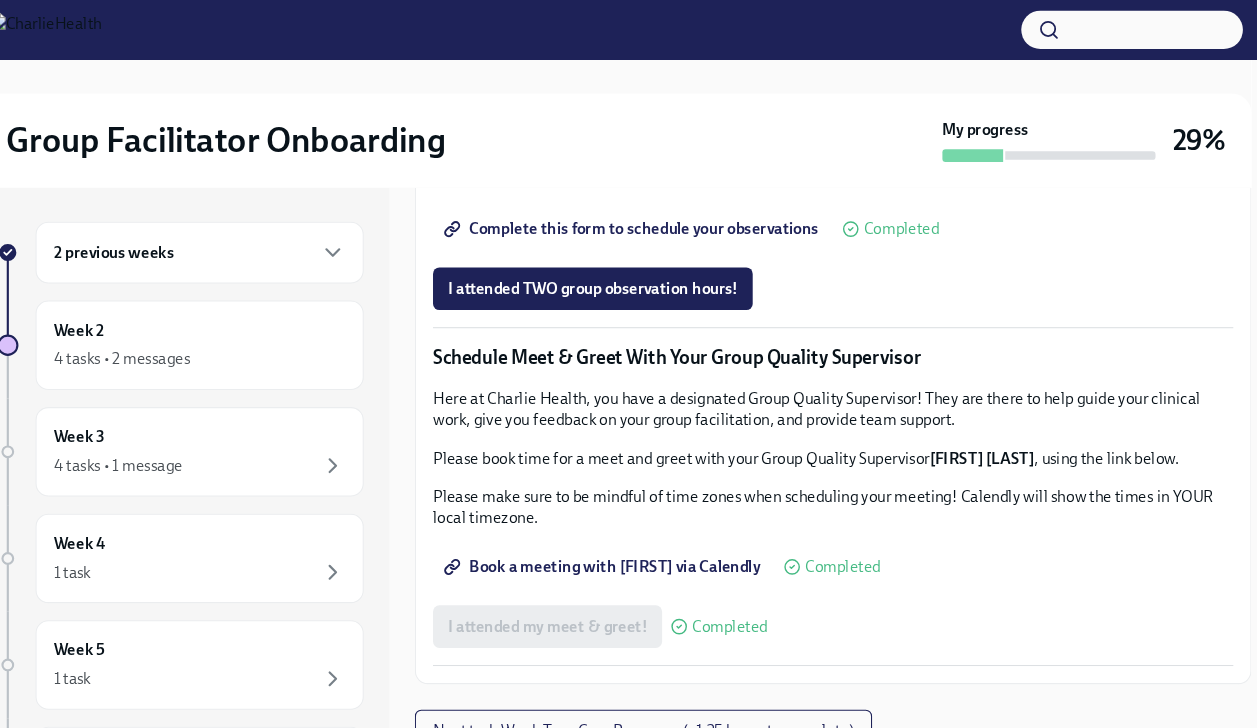 scroll, scrollTop: 1390, scrollLeft: 0, axis: vertical 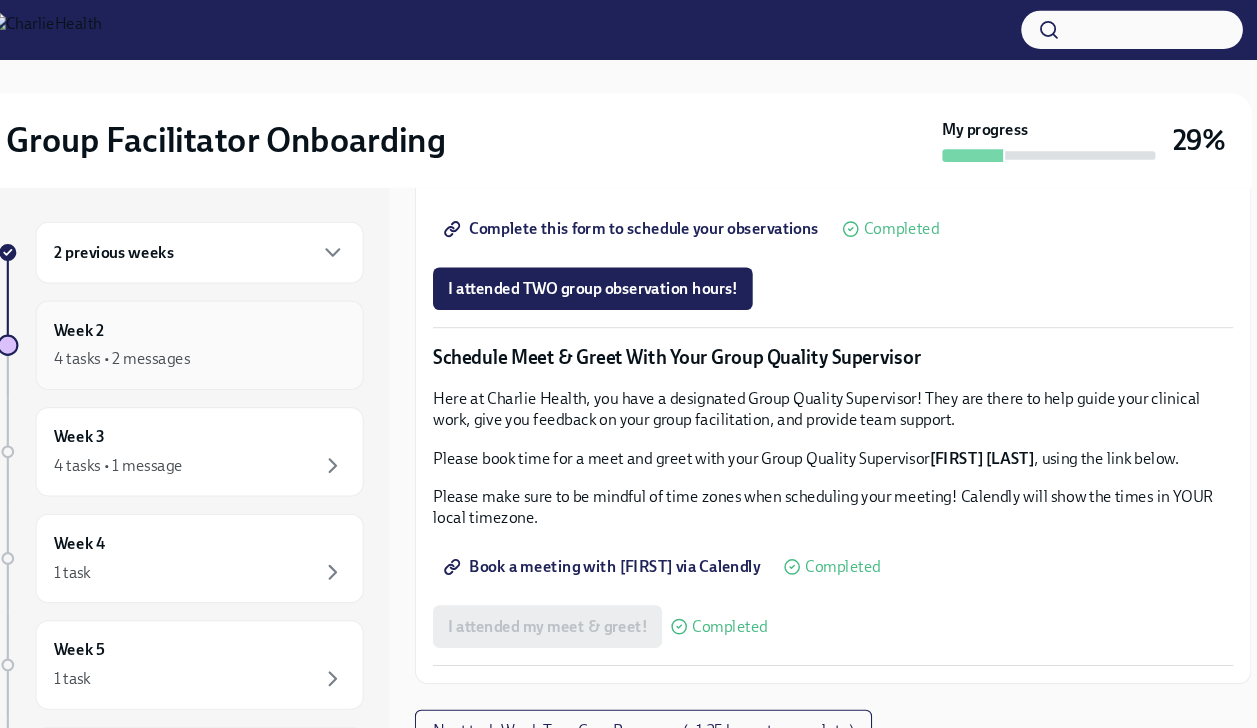 click on "4 tasks • 2 messages" at bounding box center (165, 337) 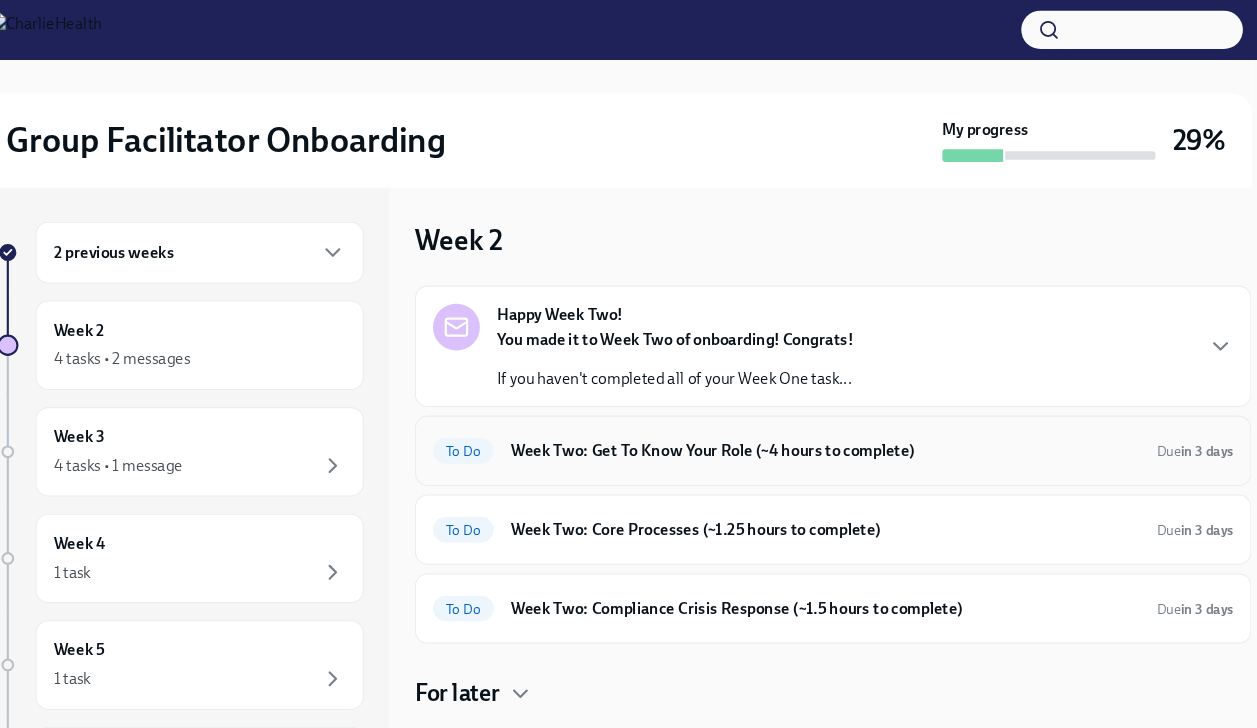 click on "Week Two: Get To Know Your Role (~4 hours to complete)" at bounding box center [825, 423] 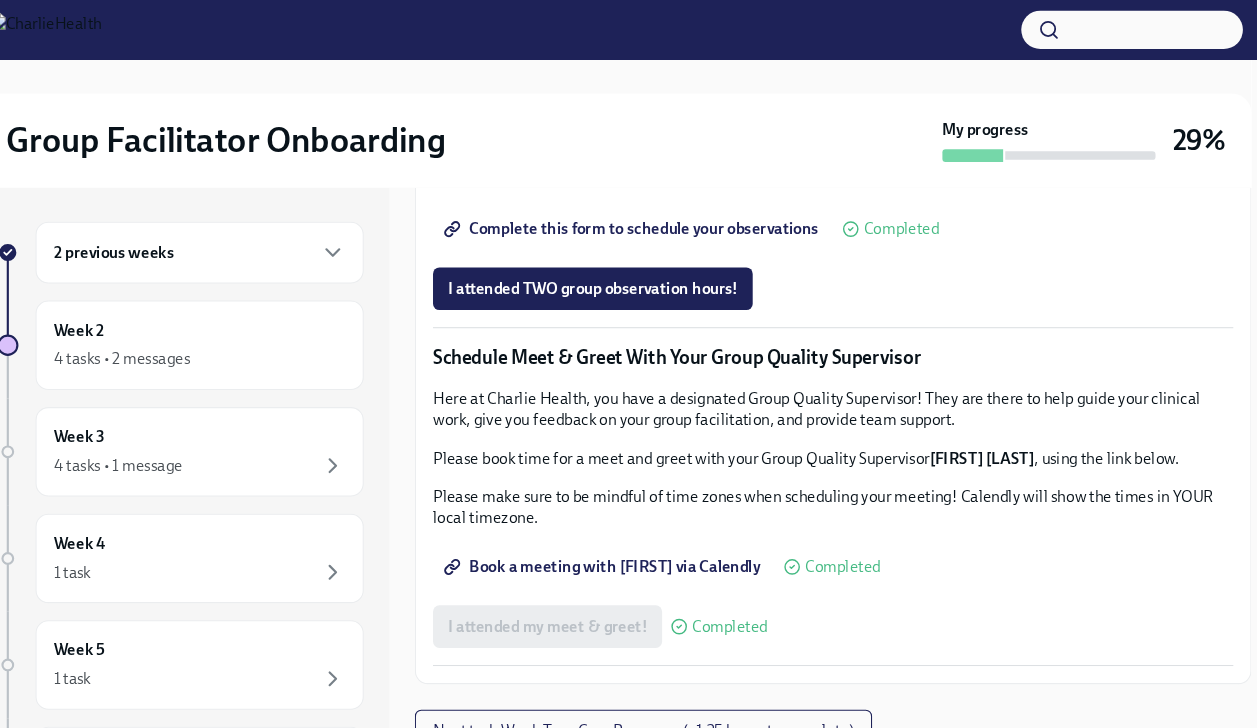 scroll, scrollTop: 1490, scrollLeft: 0, axis: vertical 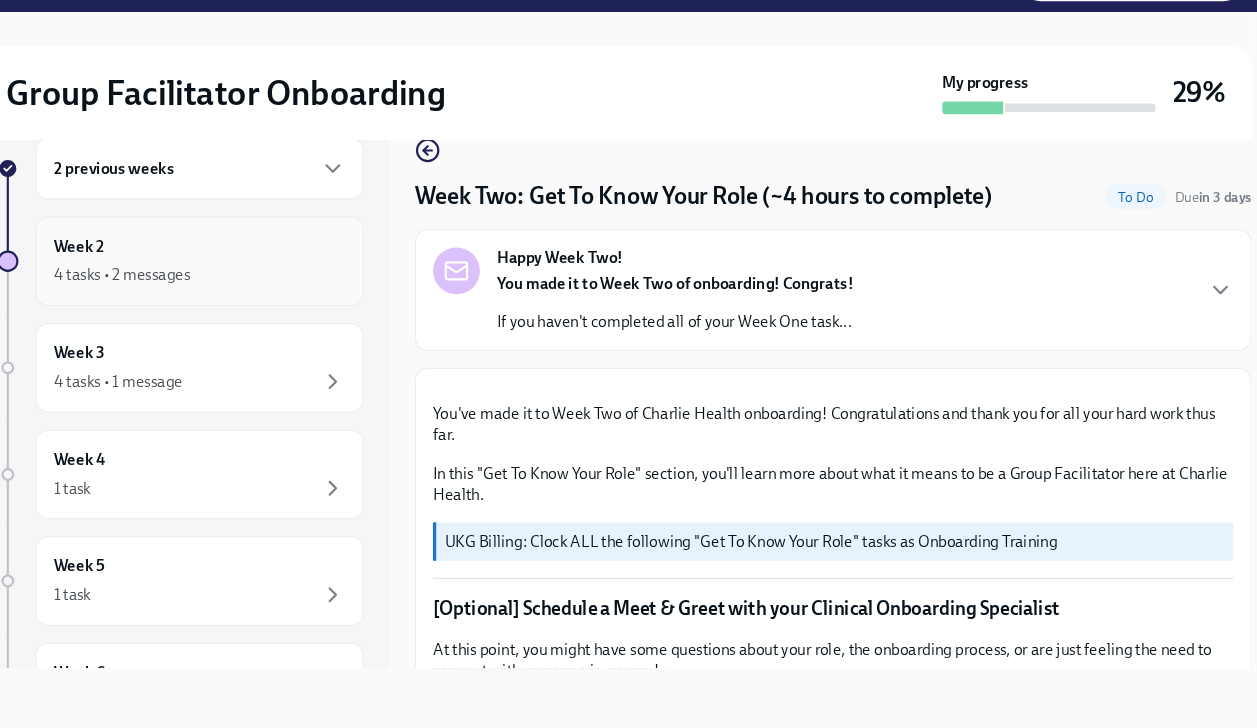click on "4 tasks • 2 messages" at bounding box center [165, 303] 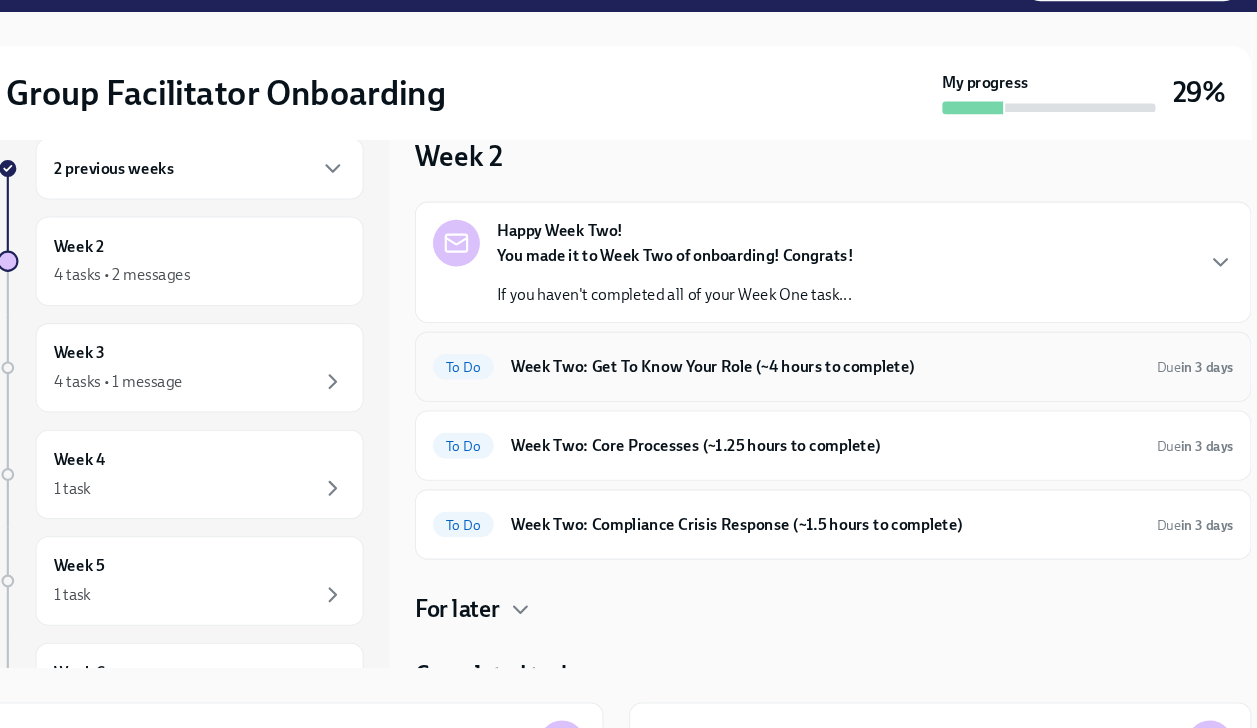 click on "Week Two: Get To Know Your Role (~4 hours to complete)" at bounding box center [825, 389] 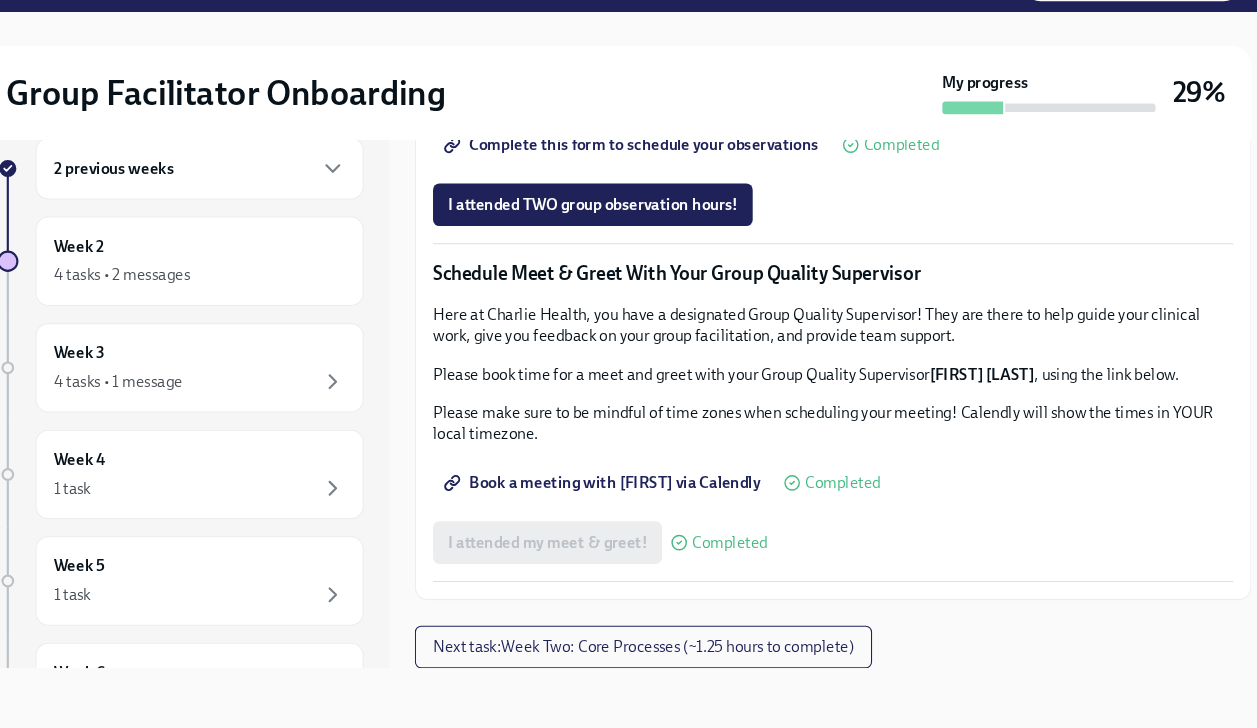 scroll, scrollTop: 1815, scrollLeft: 0, axis: vertical 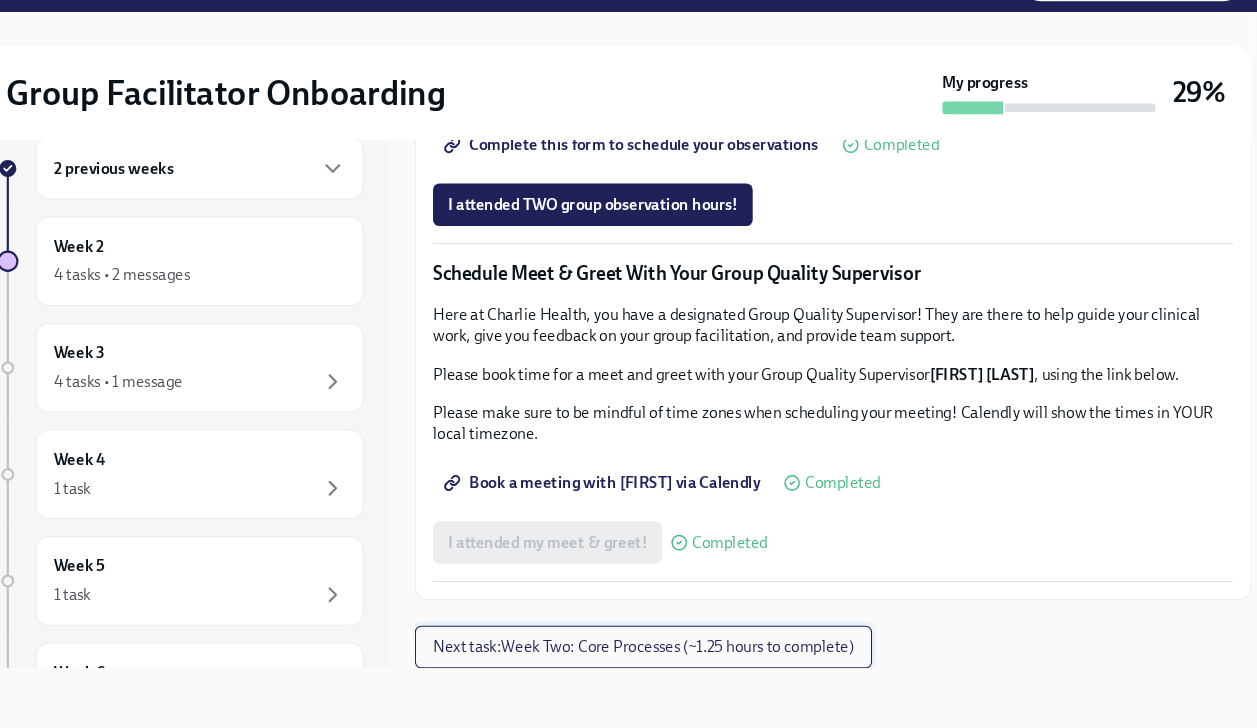 click on "Next task :  Week Two: Core Processes (~1.25 hours to complete)" at bounding box center [654, 652] 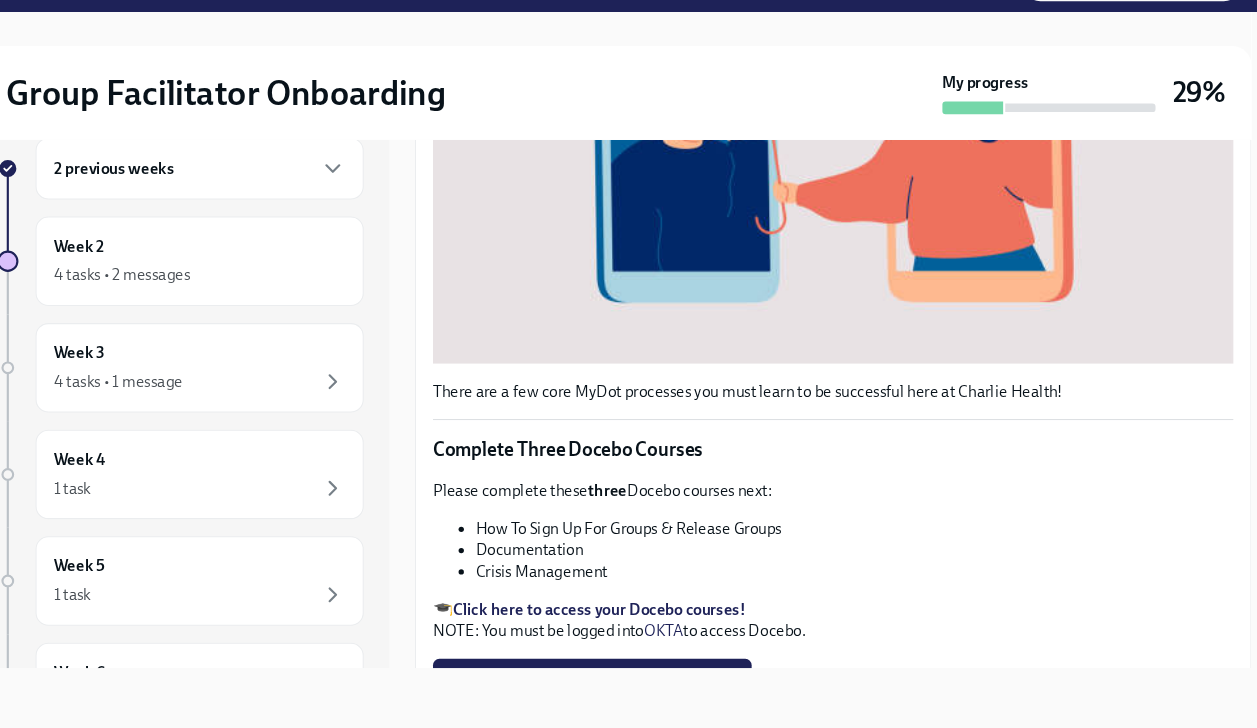 scroll, scrollTop: 690, scrollLeft: 0, axis: vertical 